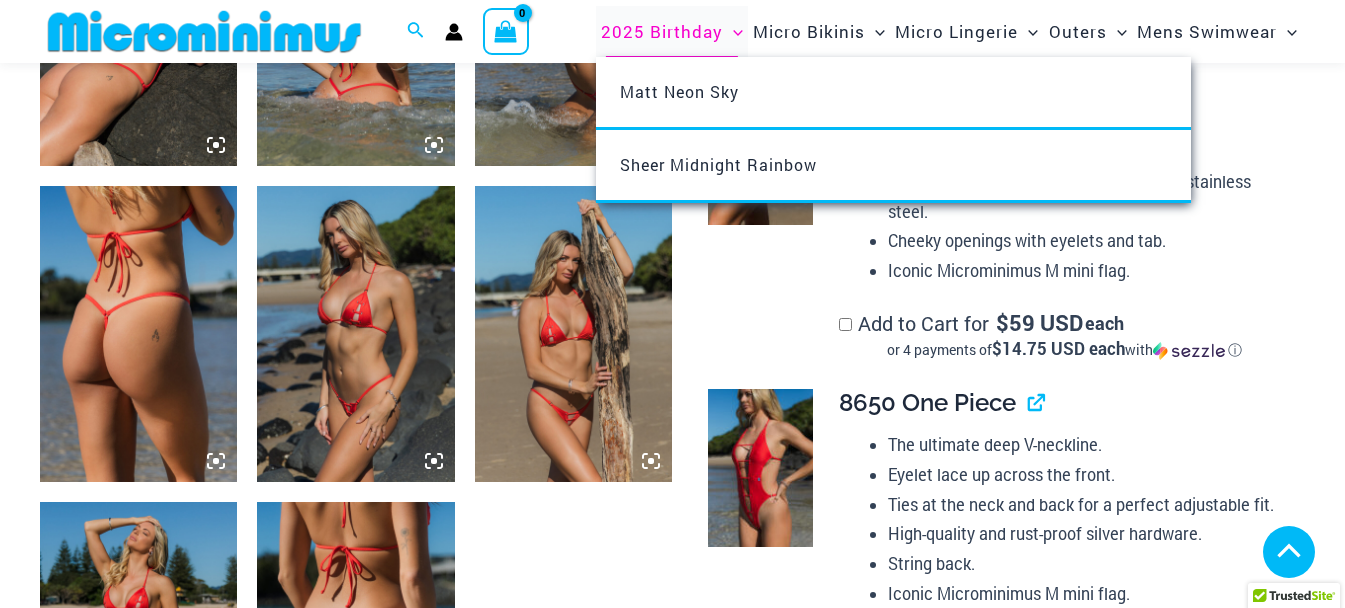 scroll, scrollTop: 1478, scrollLeft: 0, axis: vertical 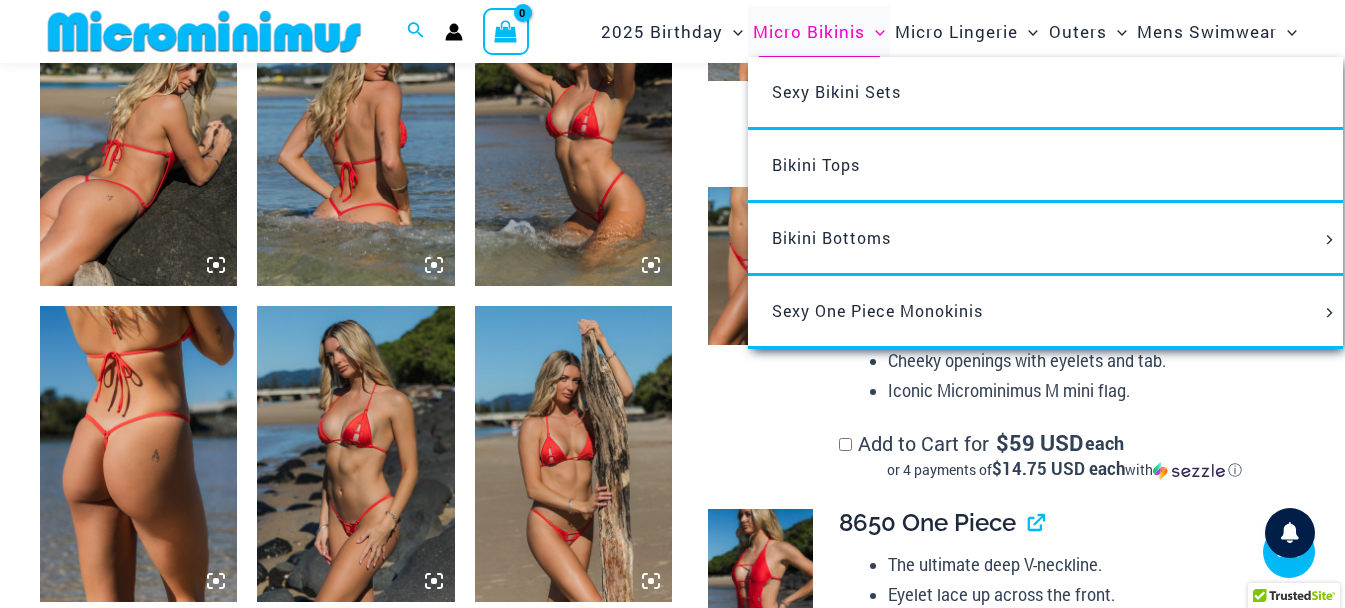 click on "Micro Bikinis" at bounding box center (809, 31) 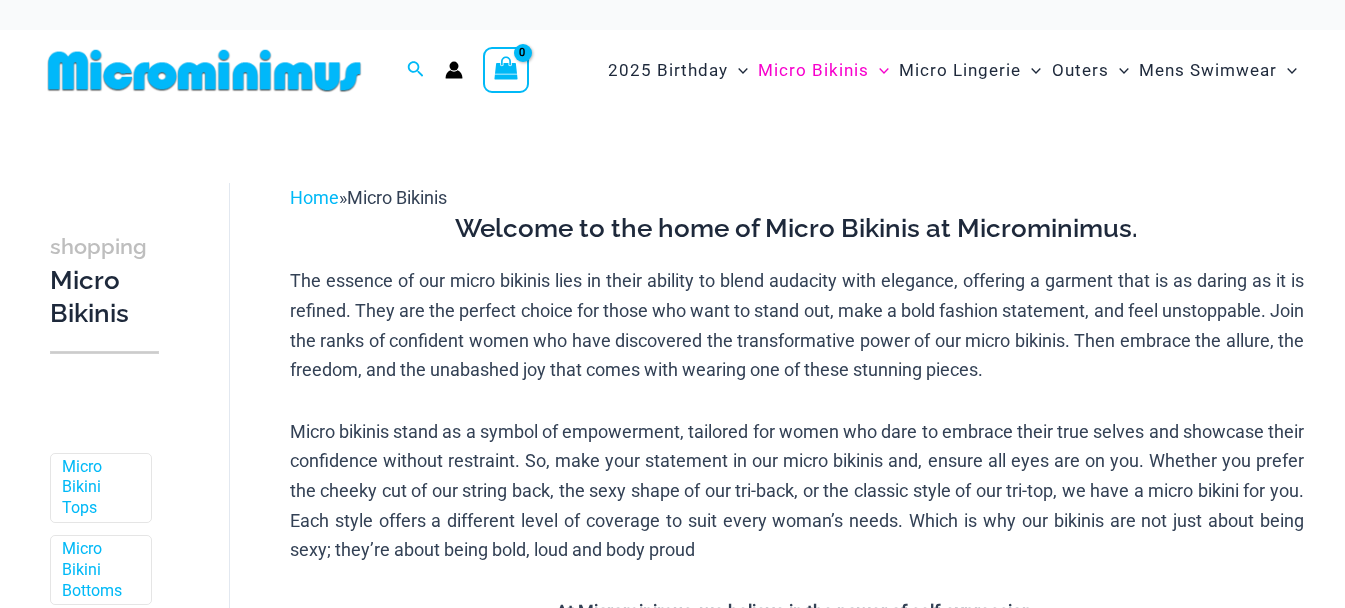 scroll, scrollTop: 0, scrollLeft: 0, axis: both 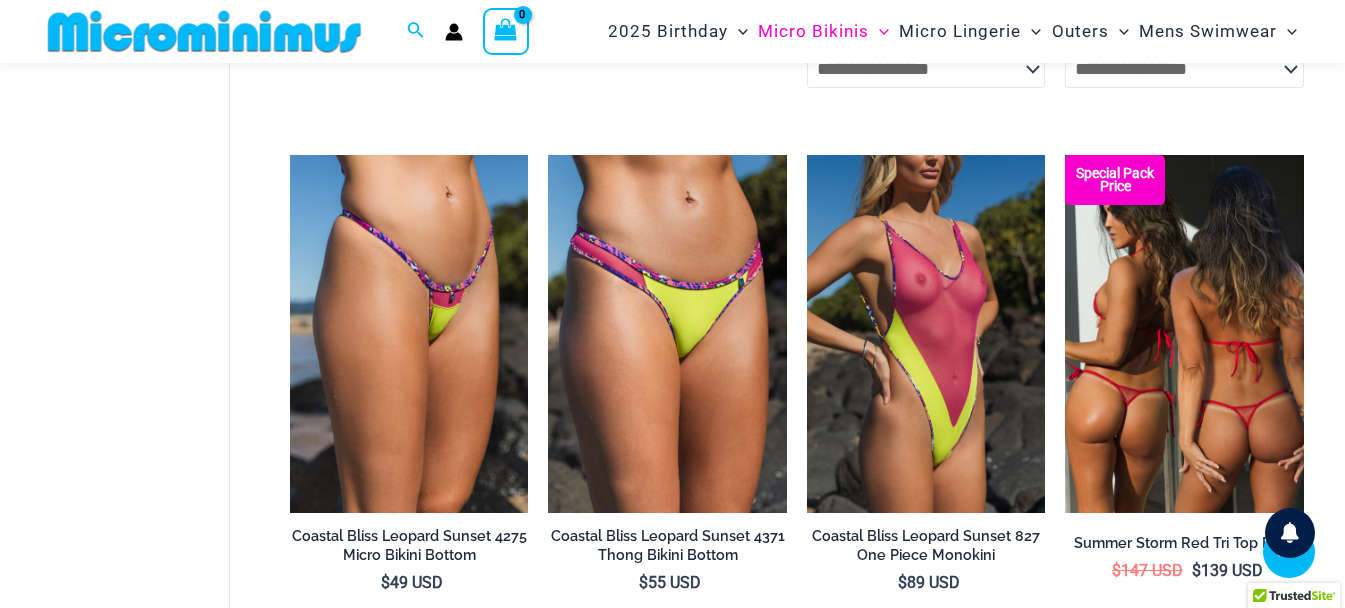 click at bounding box center (1184, 334) 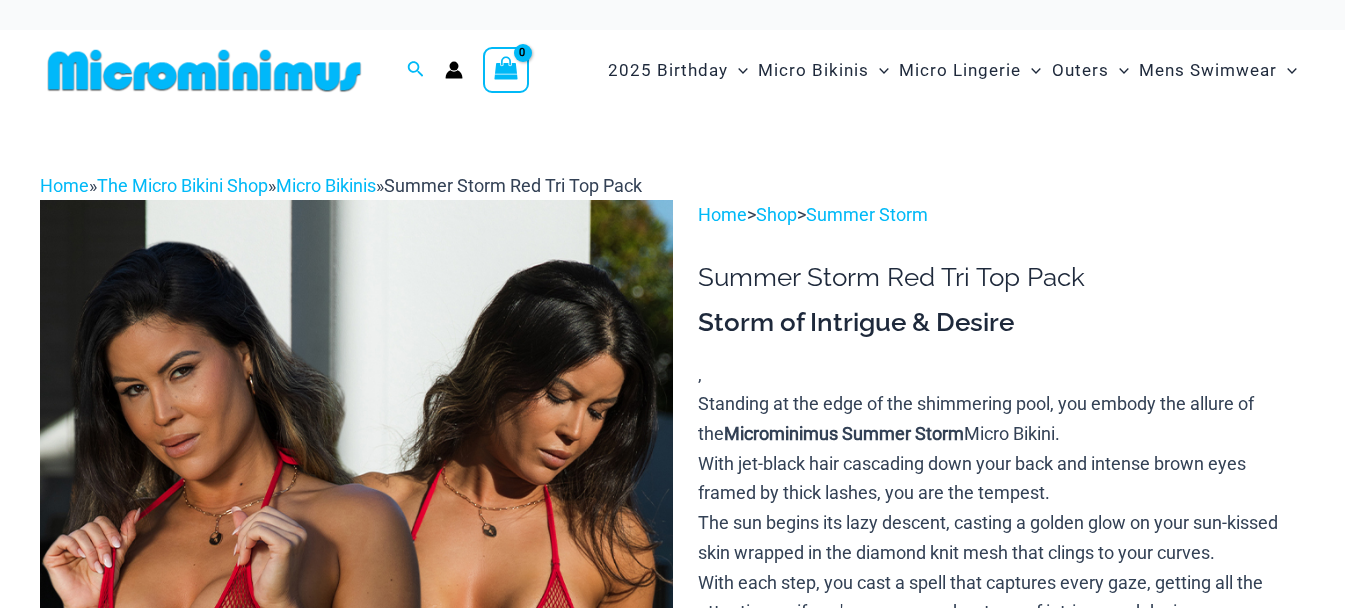 scroll, scrollTop: 0, scrollLeft: 0, axis: both 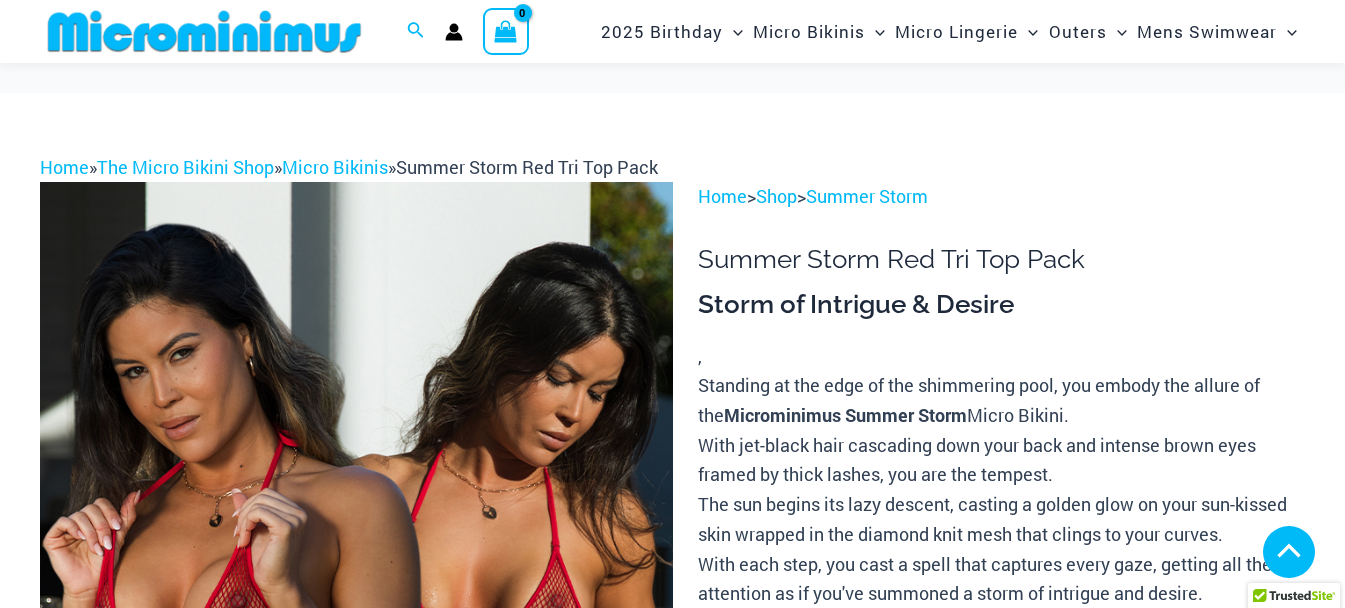 click at bounding box center (138, 1615) 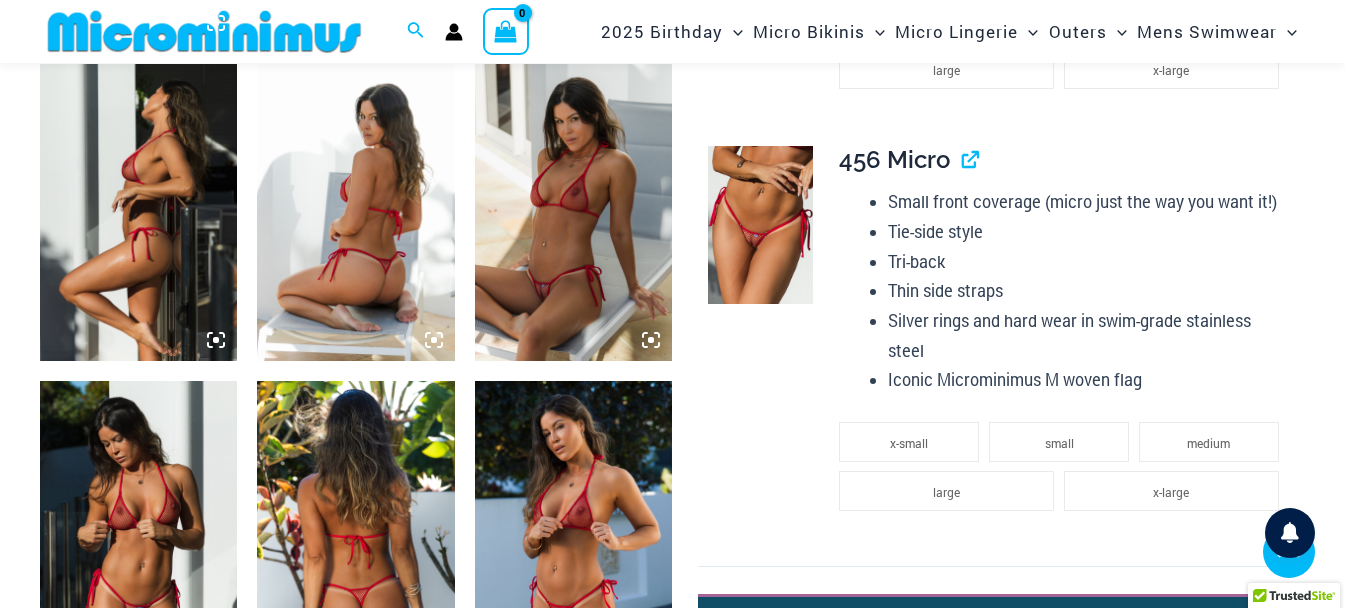click at bounding box center [138, 212] 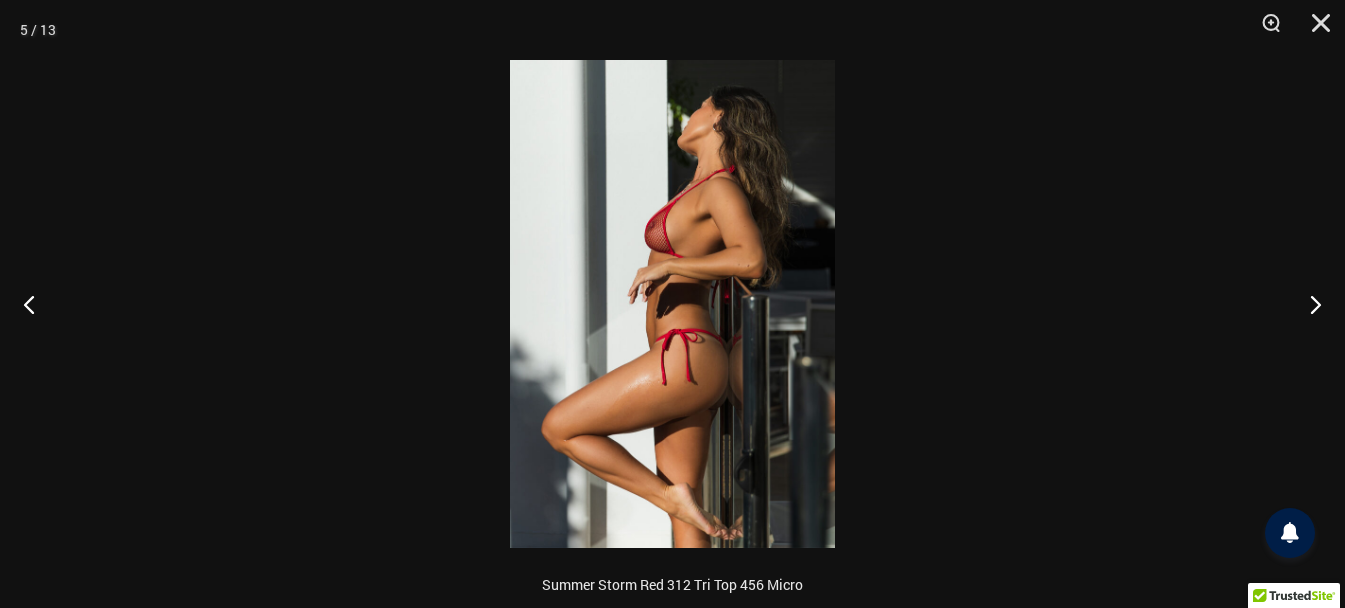 click at bounding box center (672, 304) 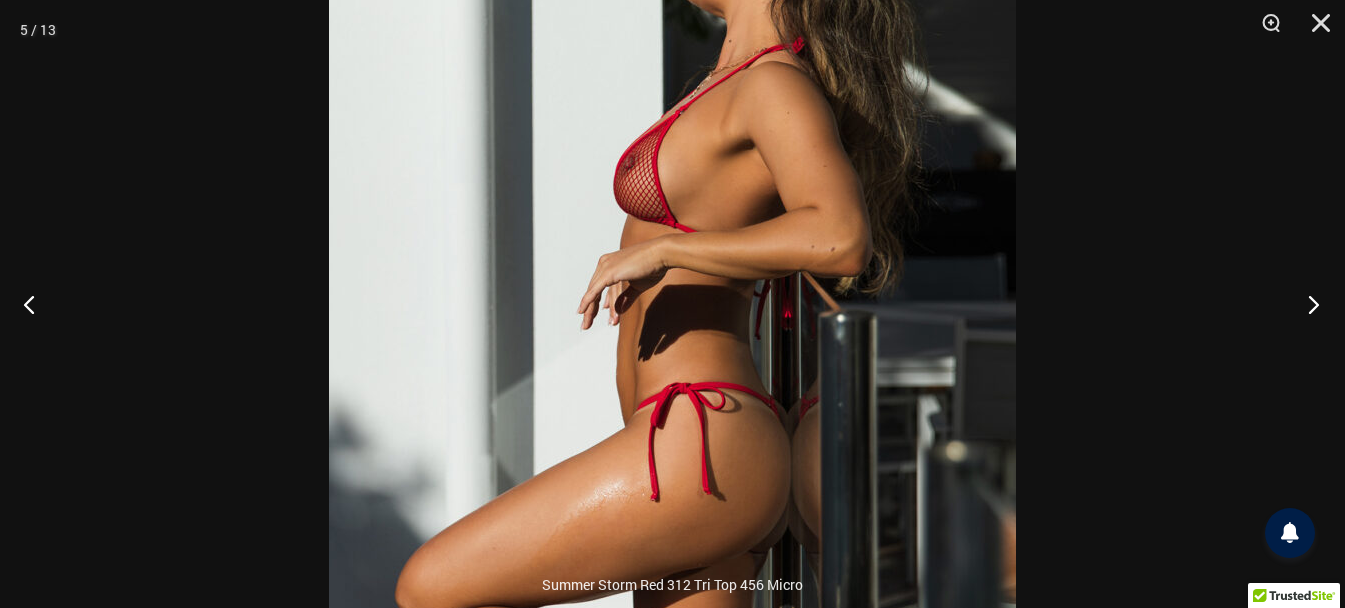click at bounding box center [1307, 304] 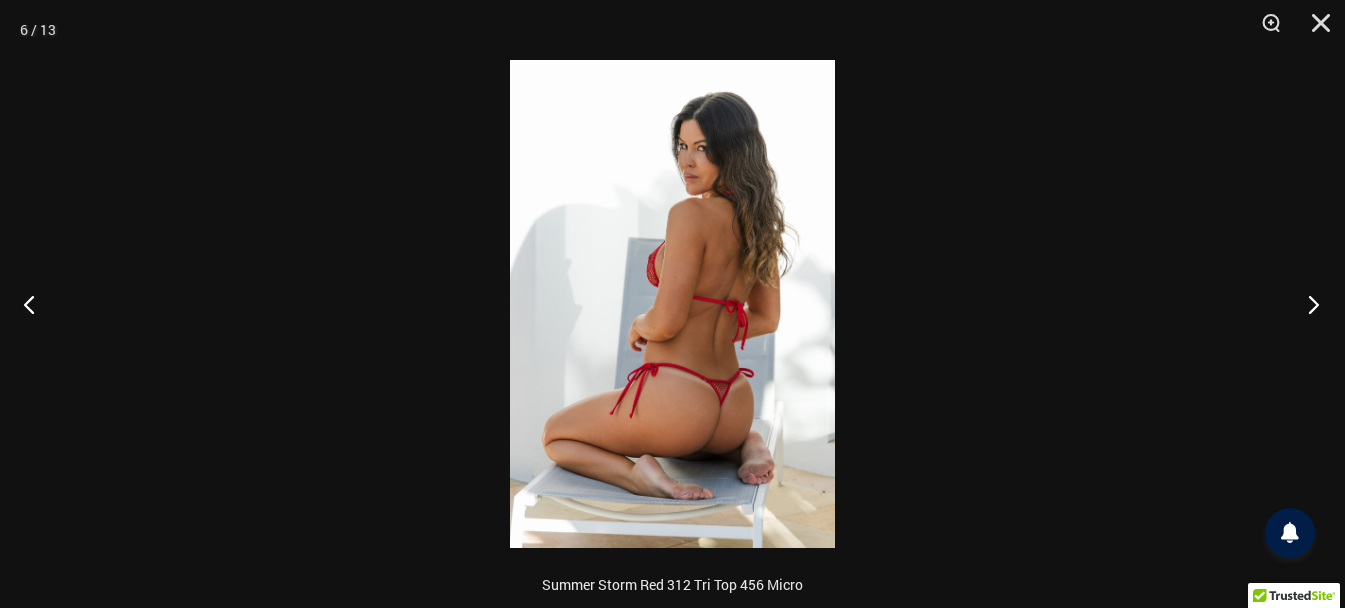 click at bounding box center [1307, 304] 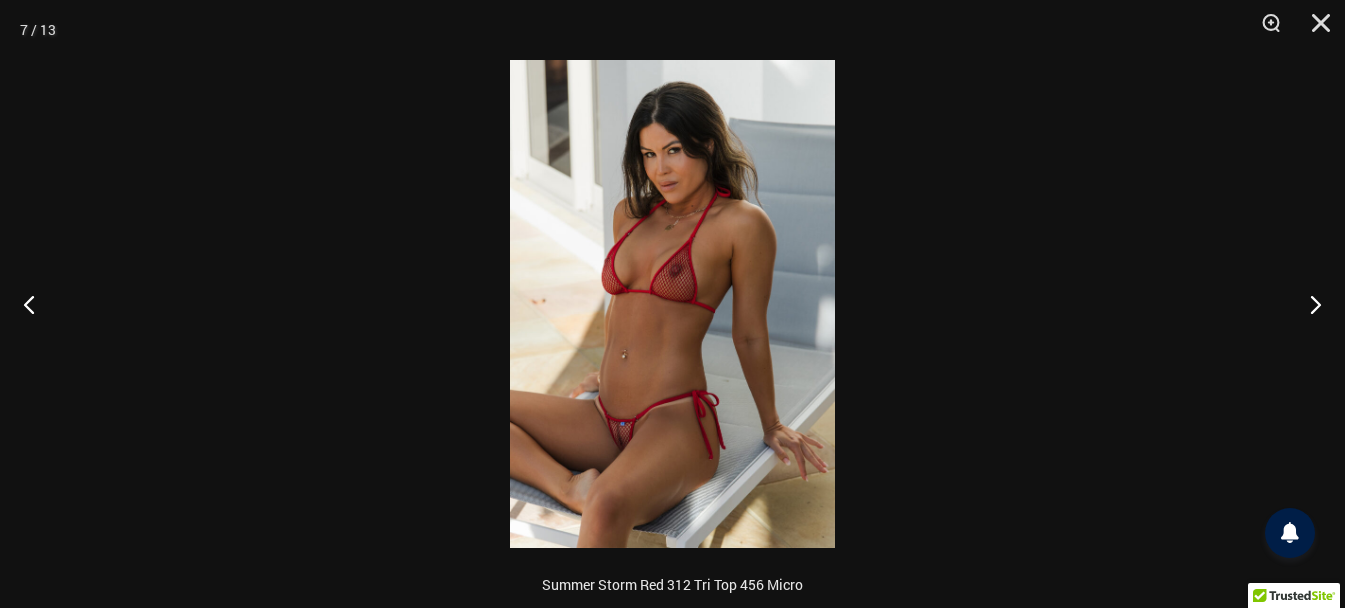 click at bounding box center [672, 304] 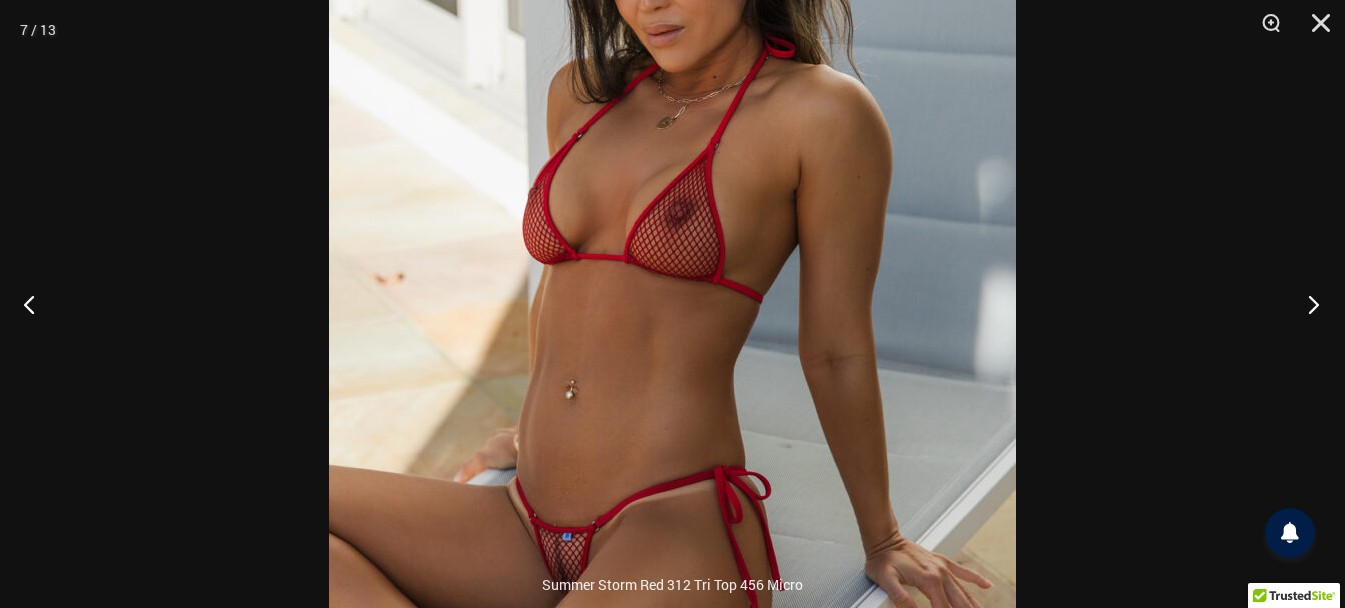 click at bounding box center (1307, 304) 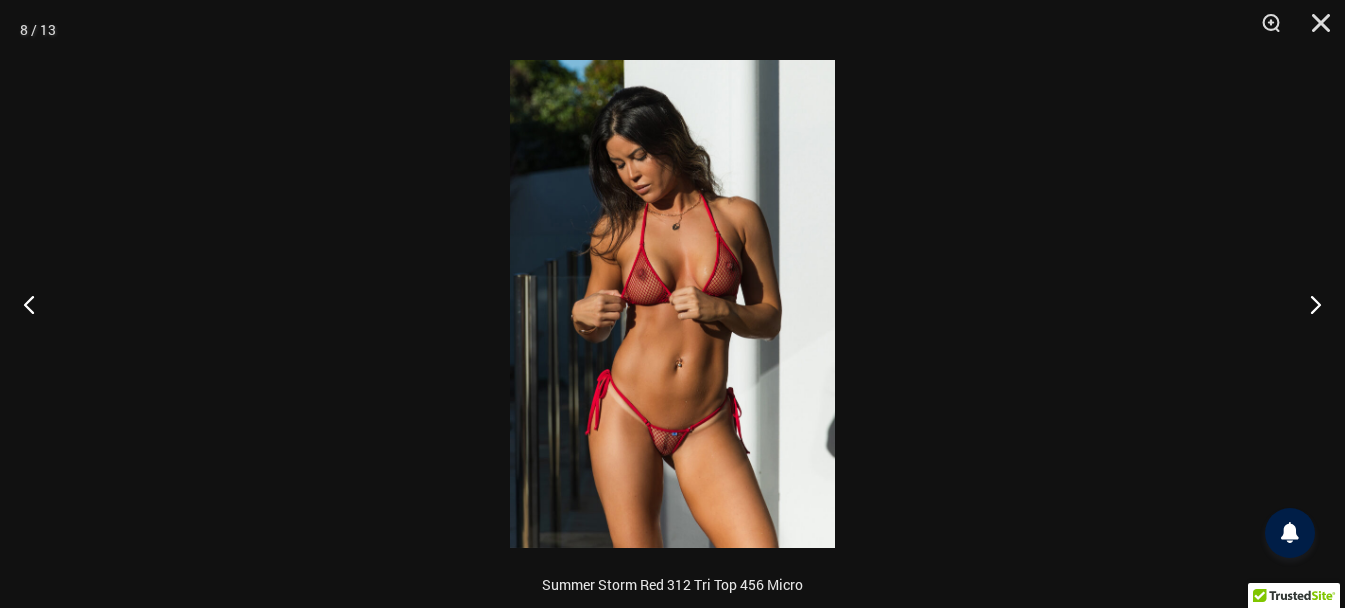click at bounding box center [672, 304] 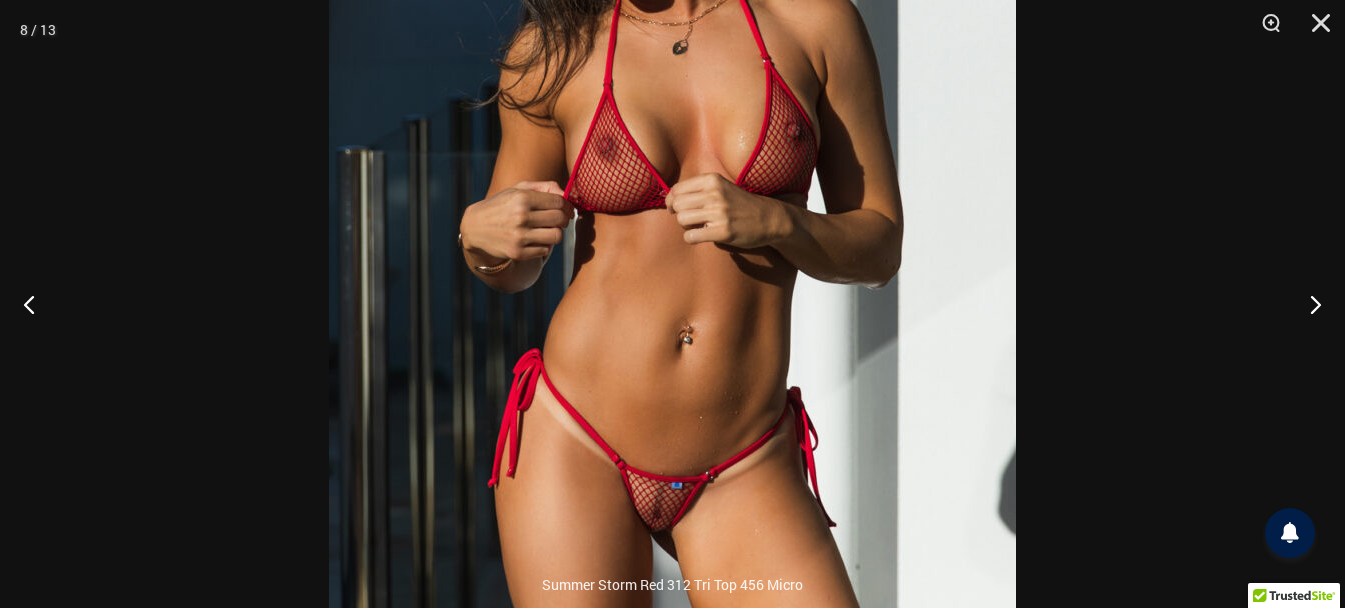 click at bounding box center (672, 211) 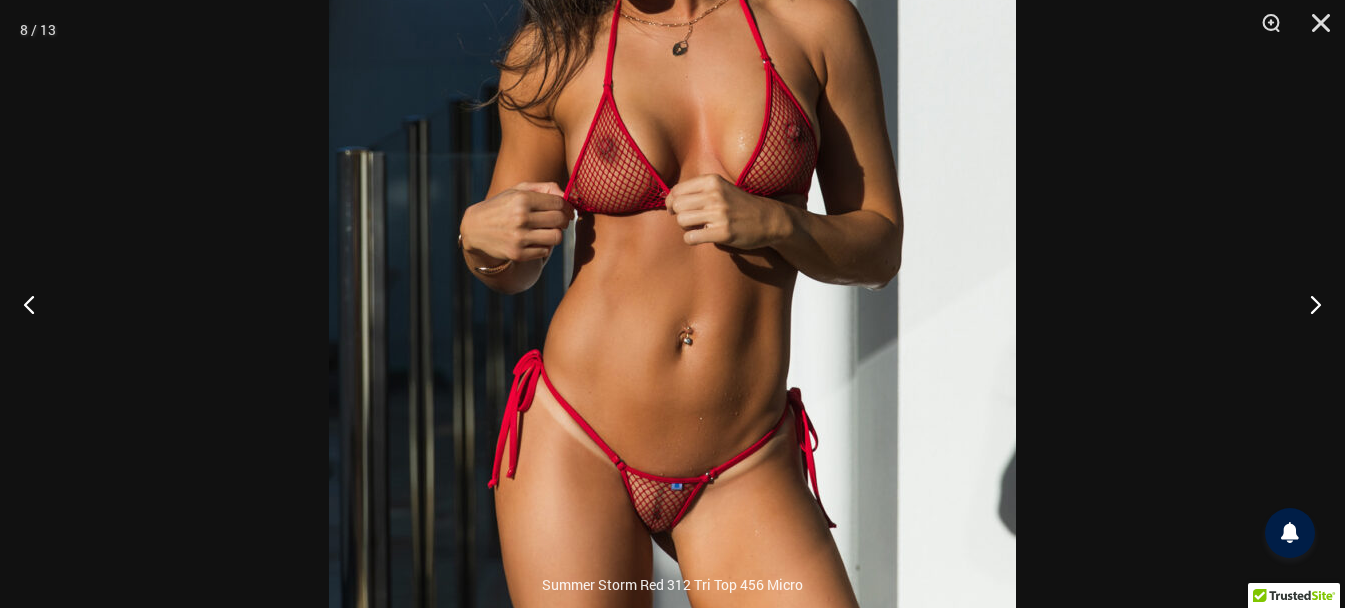 click at bounding box center (672, 212) 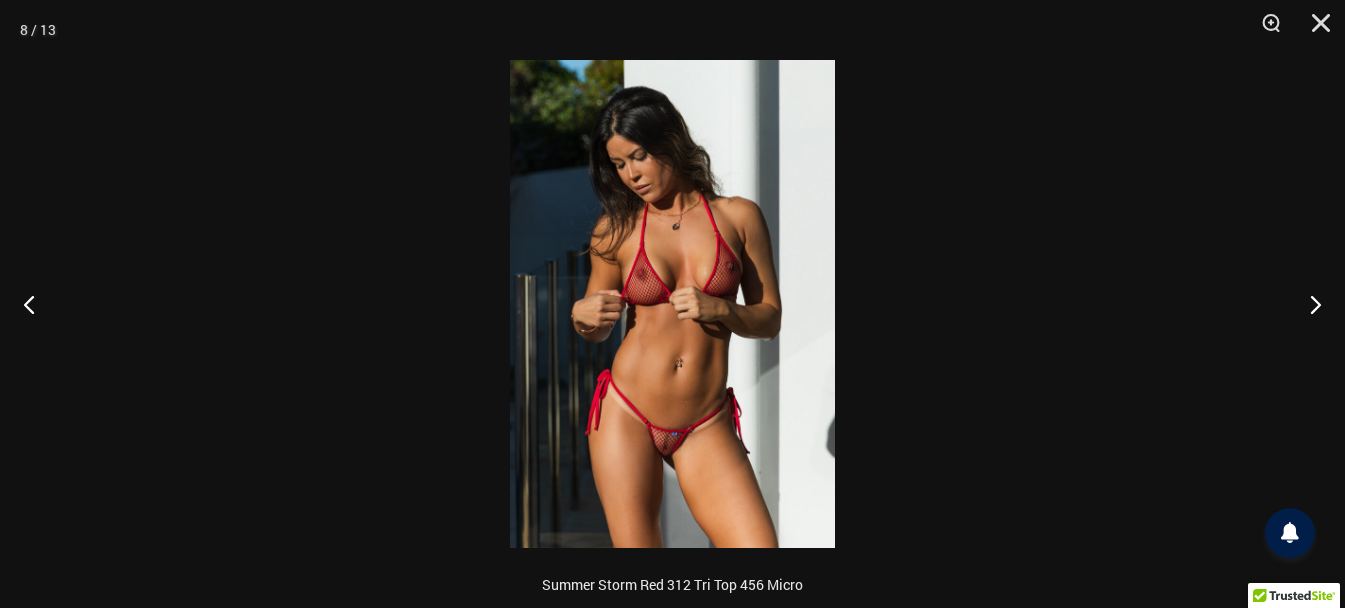 click at bounding box center [672, 304] 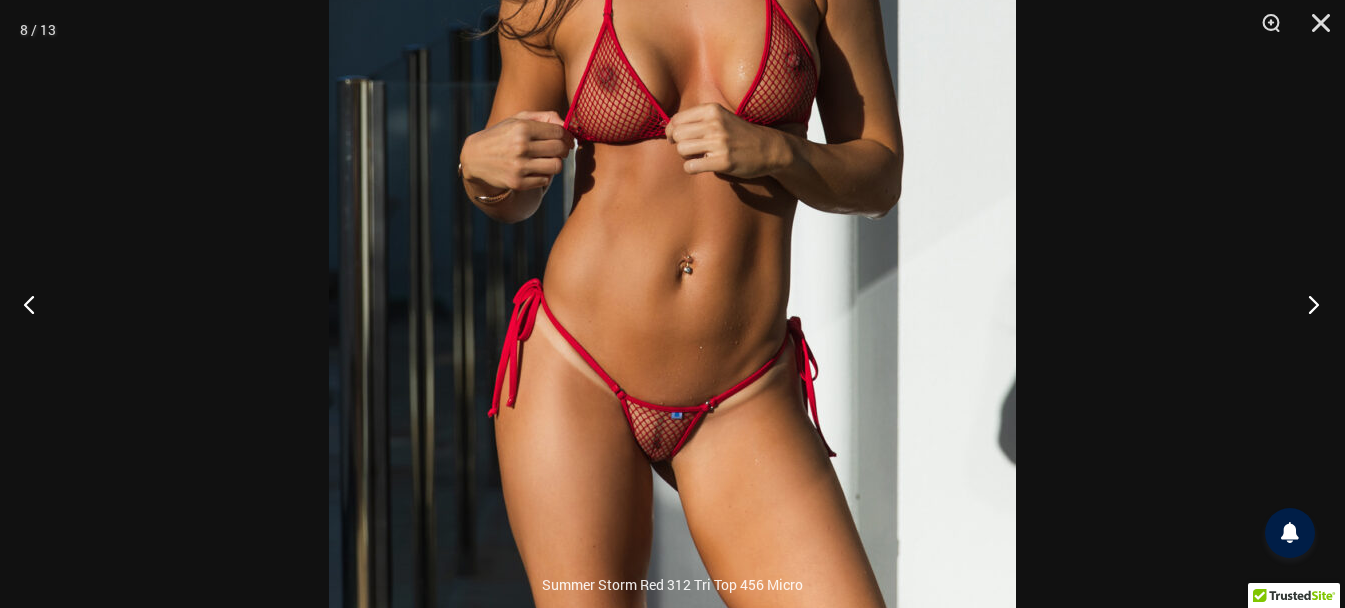 click at bounding box center (1307, 304) 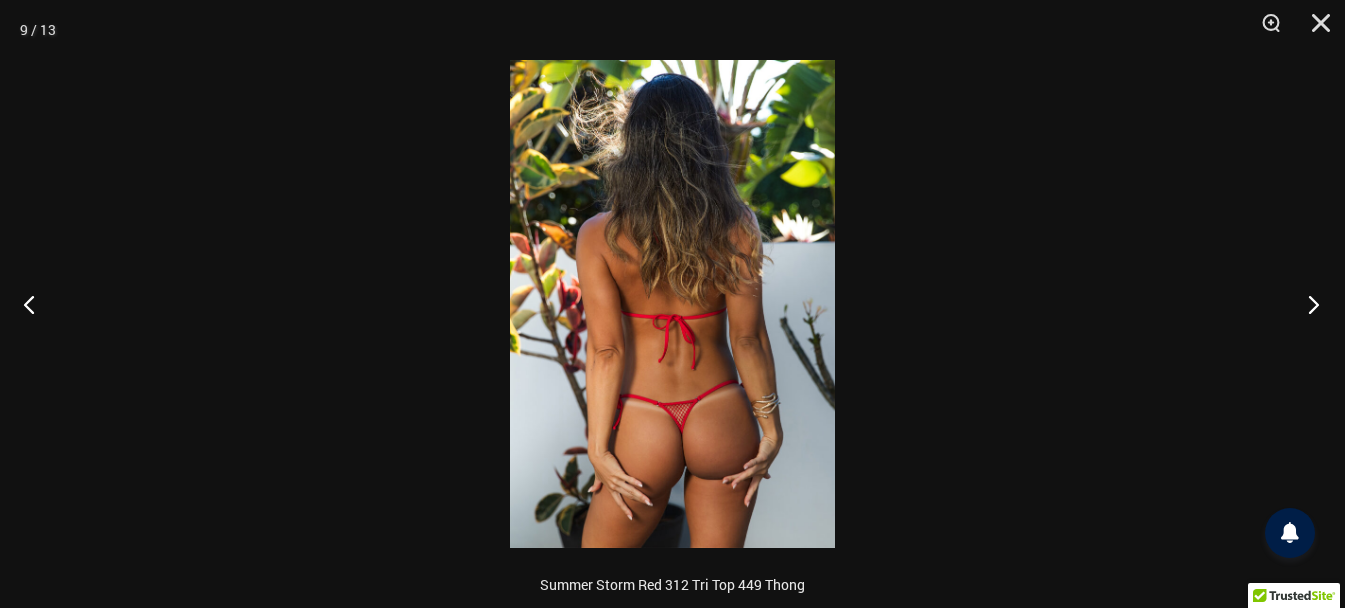 click at bounding box center [1307, 304] 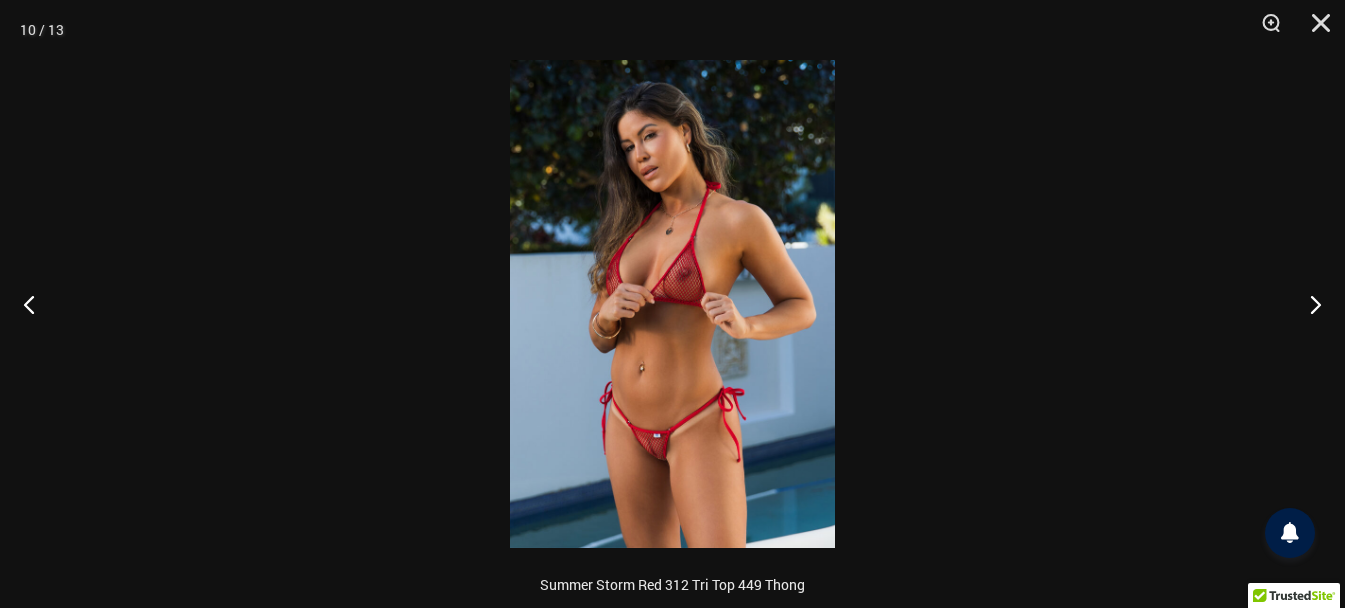 click at bounding box center [672, 304] 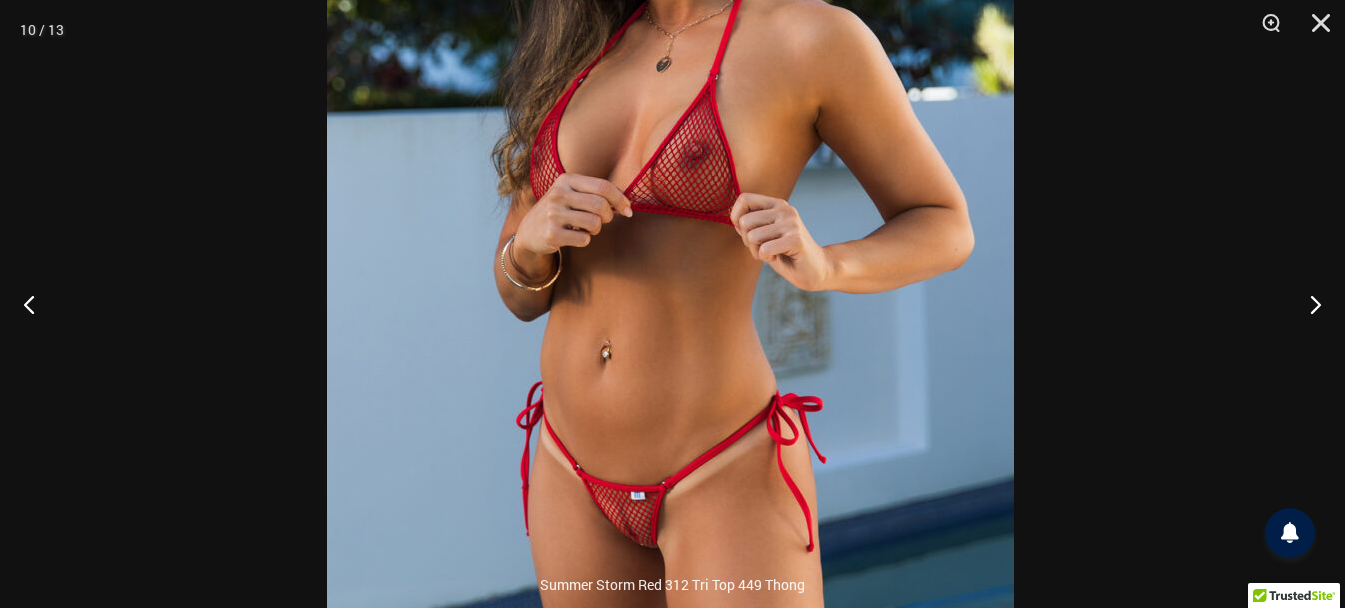 click at bounding box center [670, 218] 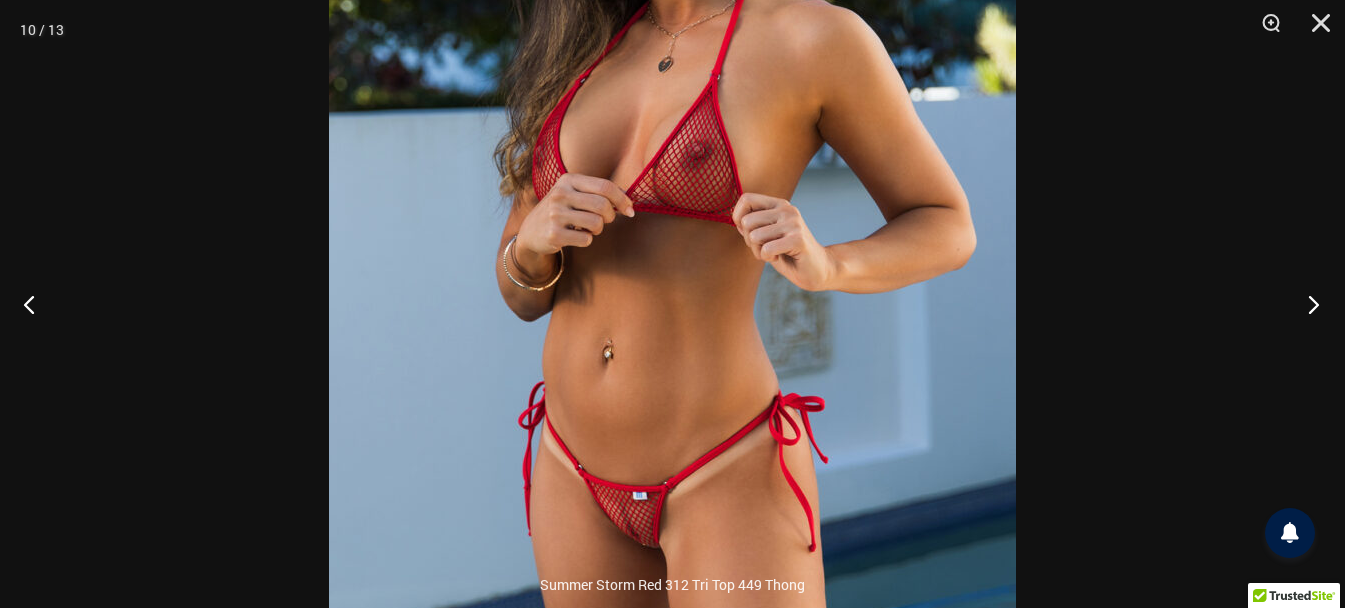 click at bounding box center (1307, 304) 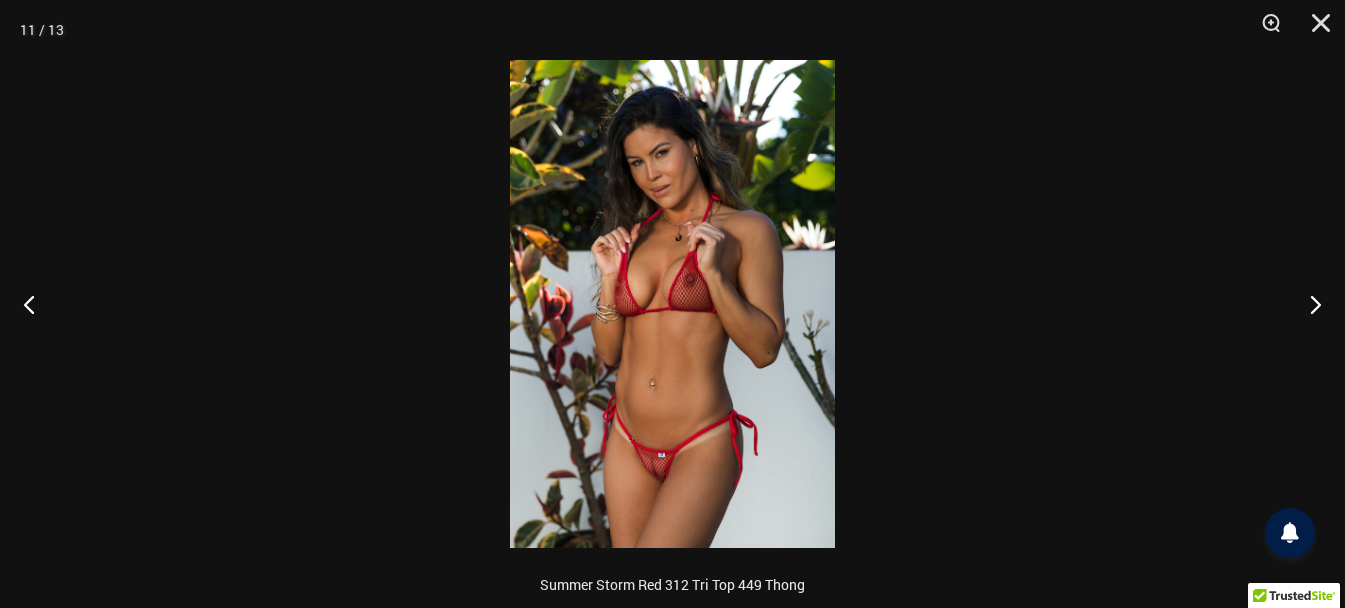 click at bounding box center [672, 304] 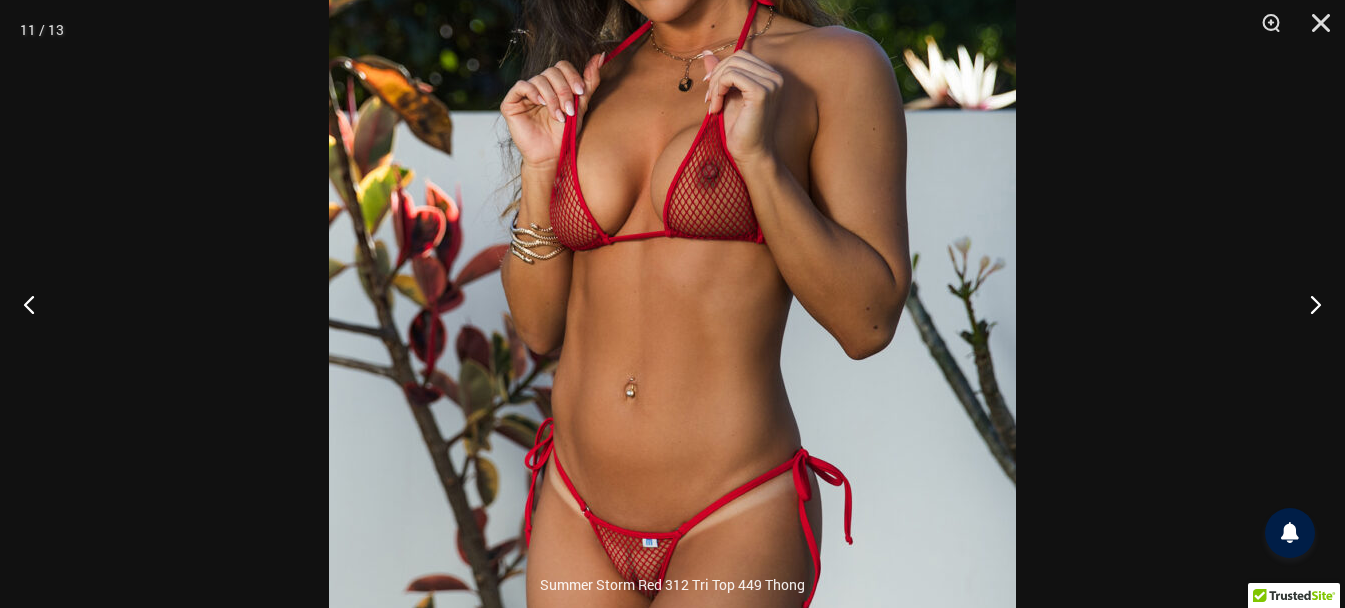 click at bounding box center [672, 224] 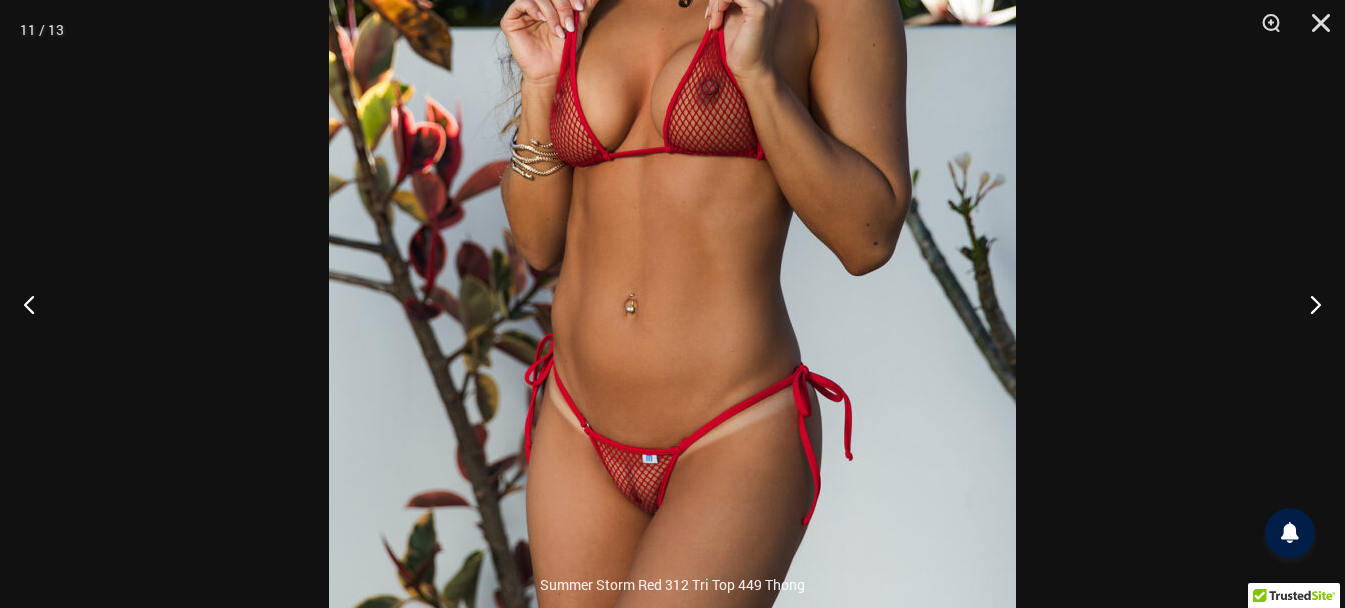 click at bounding box center [672, 140] 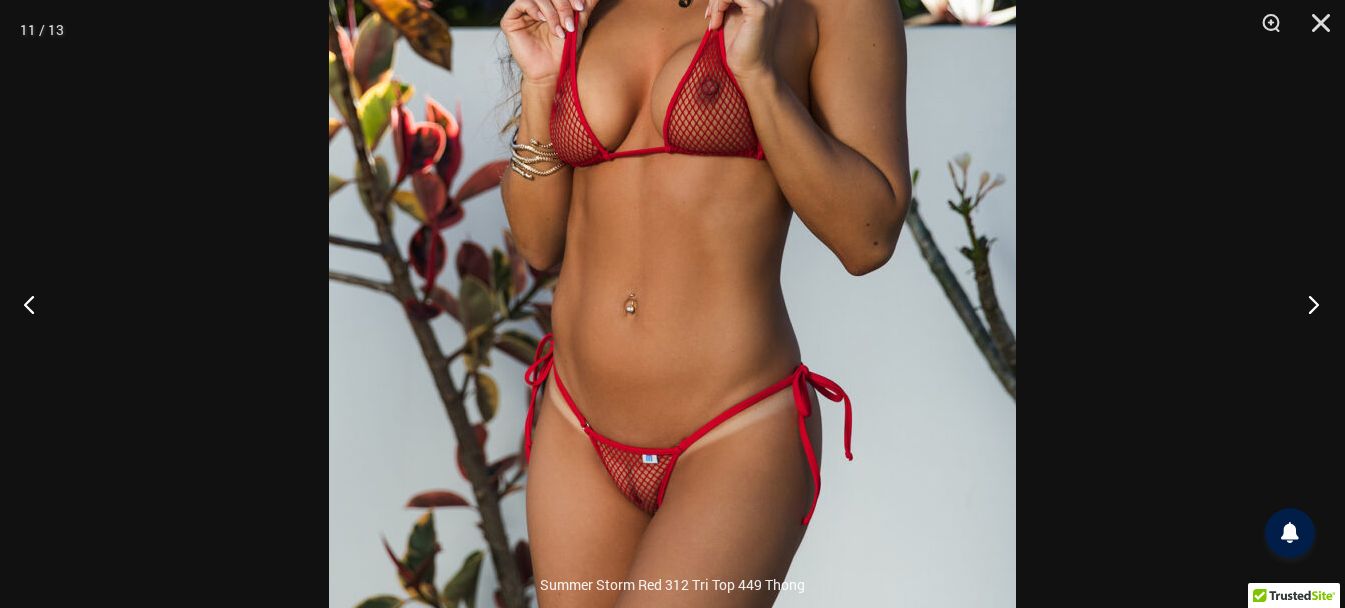 click at bounding box center (1307, 304) 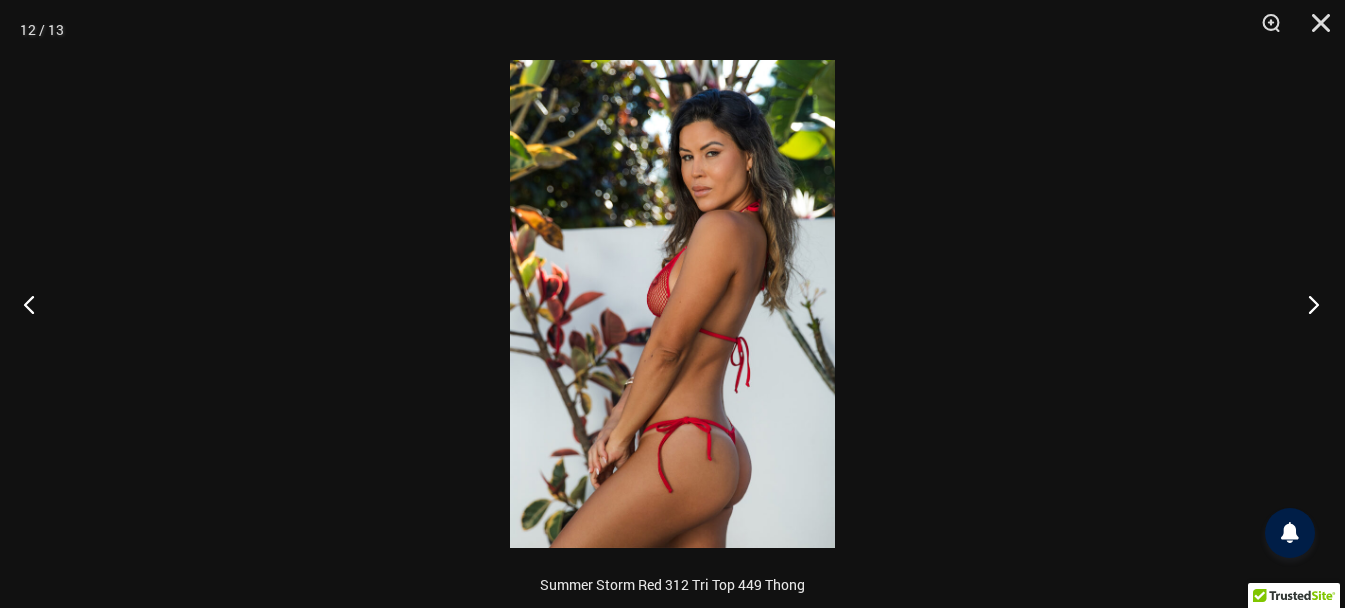 click at bounding box center [1307, 304] 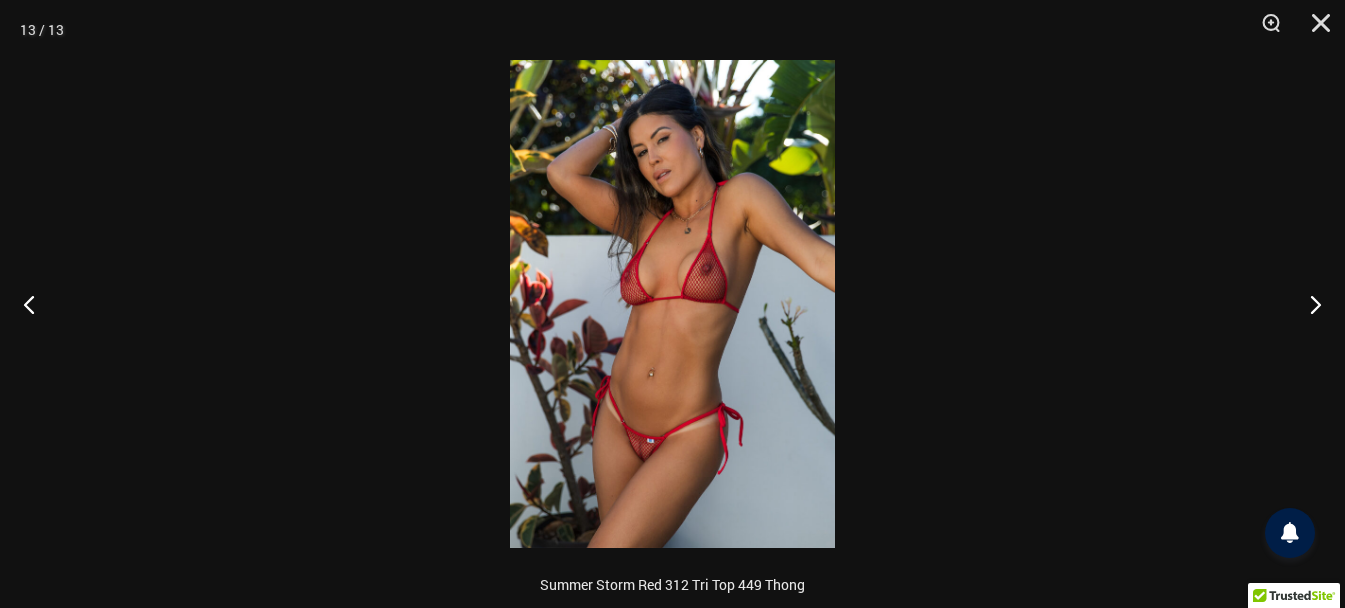 click at bounding box center [672, 304] 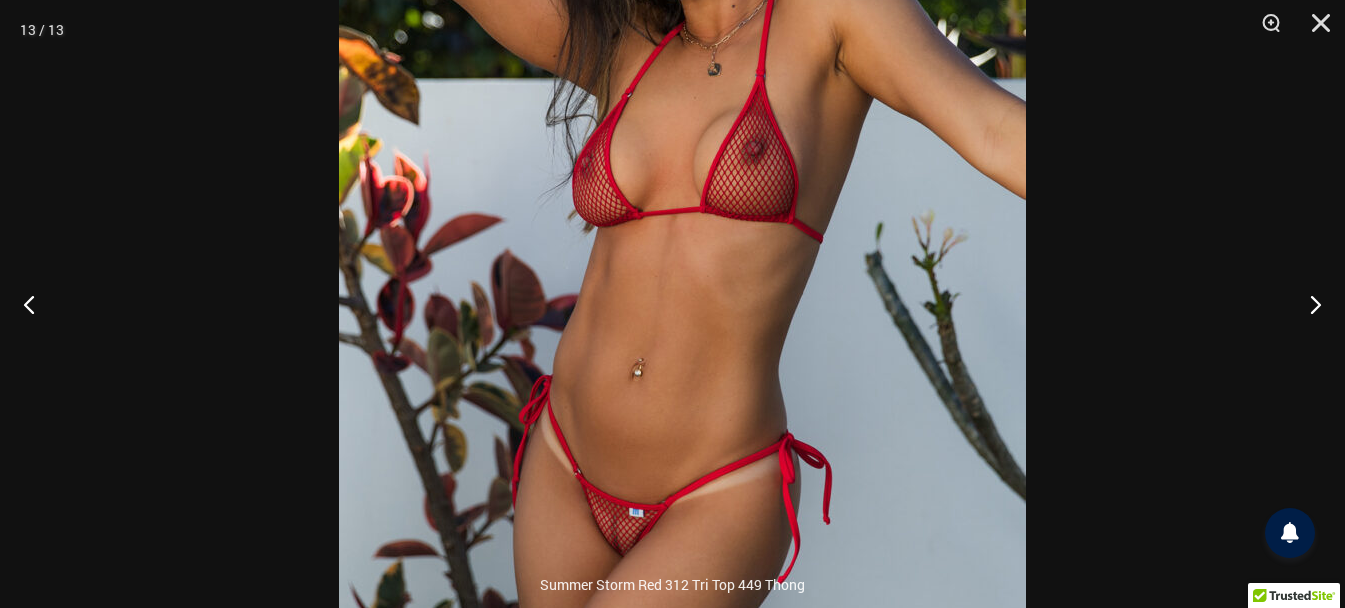 click at bounding box center (682, 224) 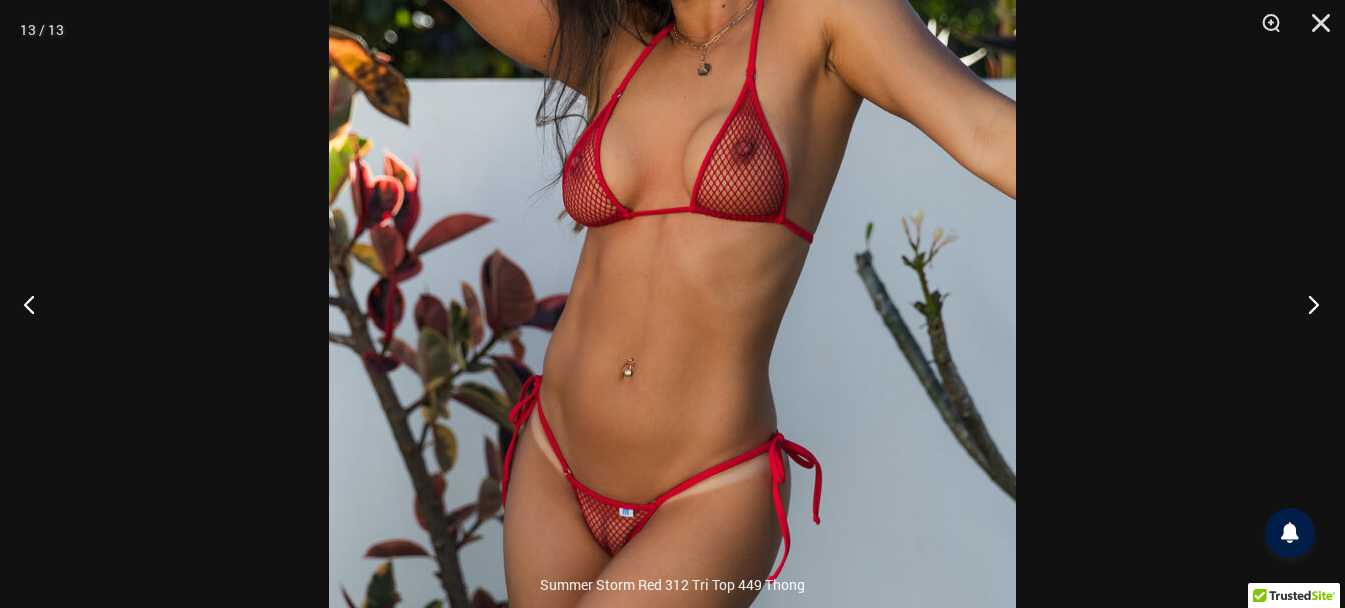 click at bounding box center [1307, 304] 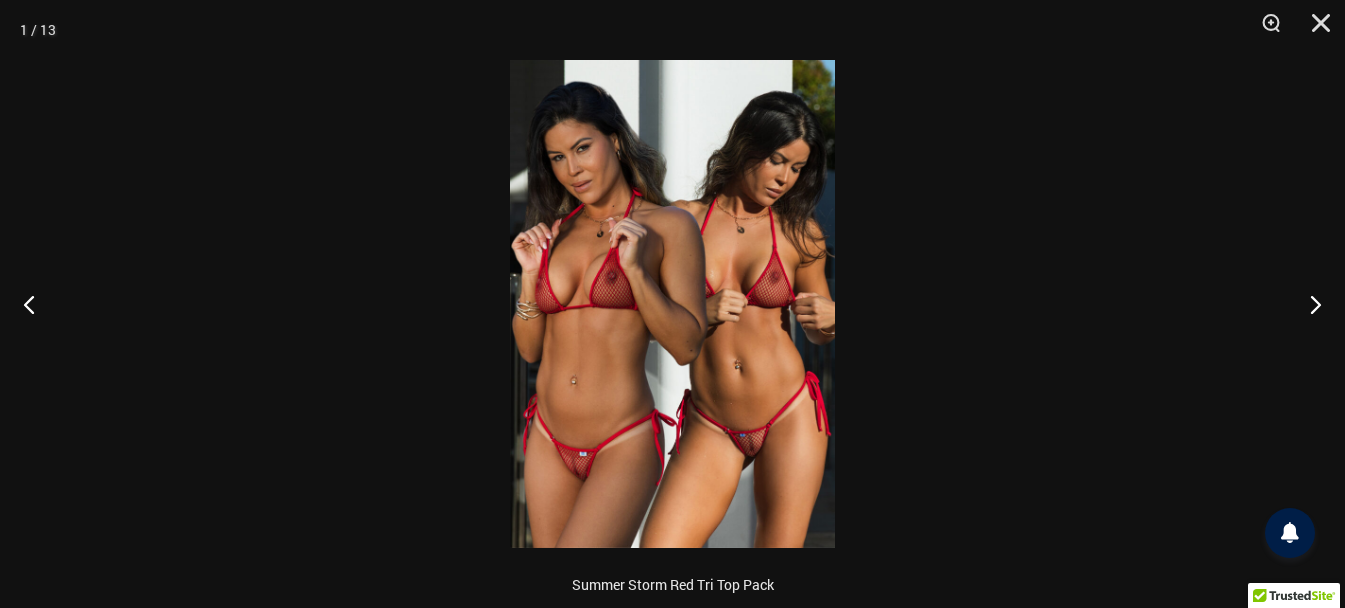 click at bounding box center (672, 304) 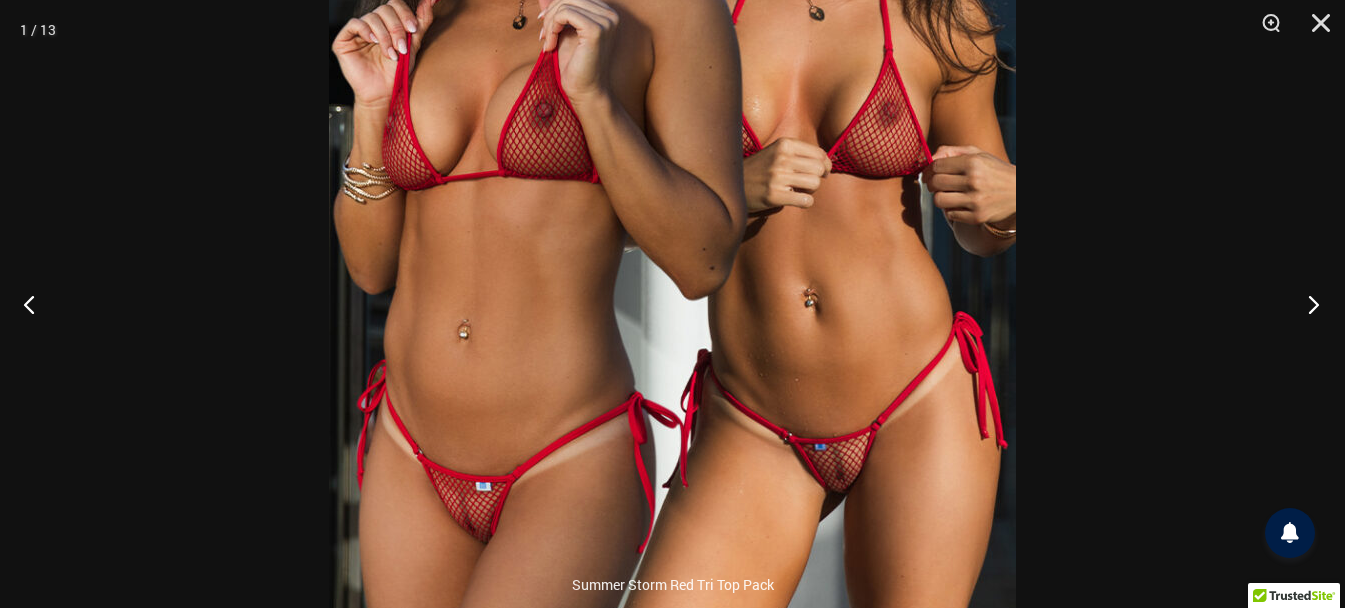 click at bounding box center (1307, 304) 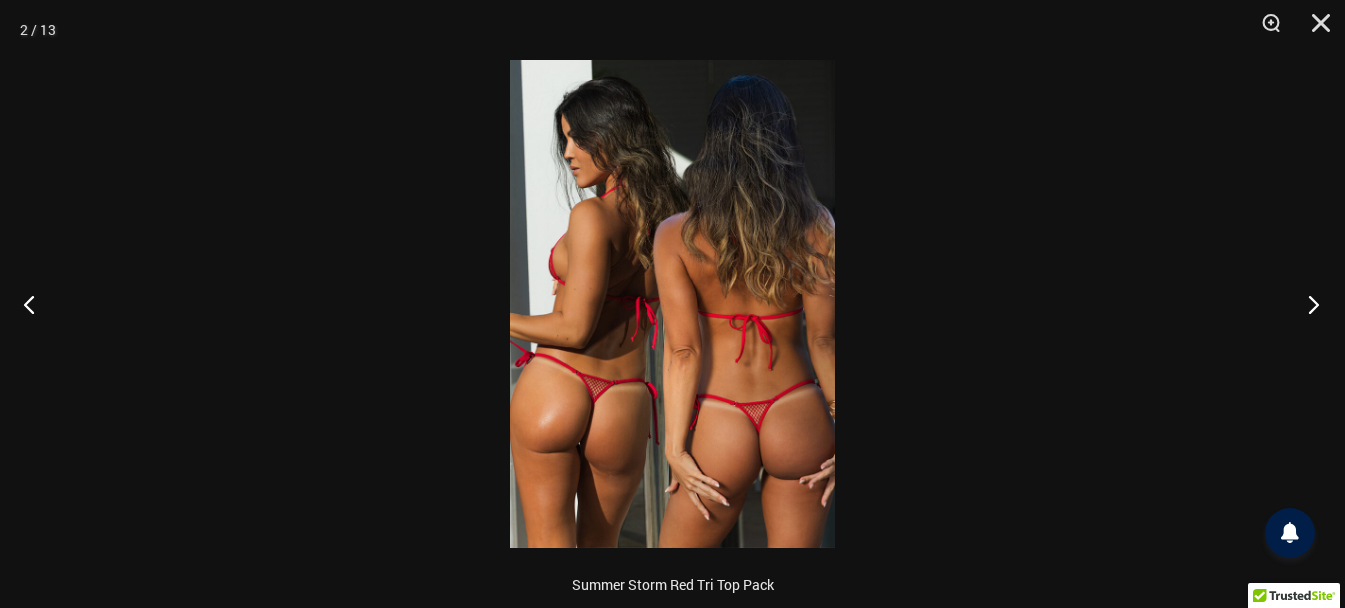 click at bounding box center [1307, 304] 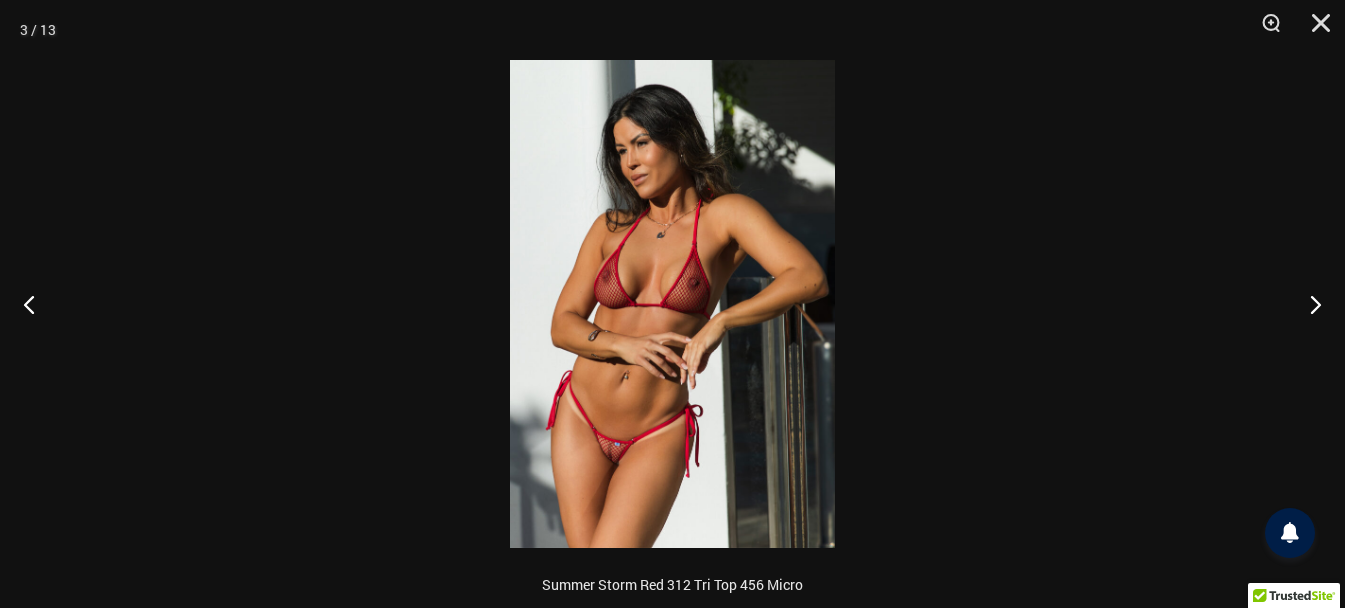 click at bounding box center [672, 304] 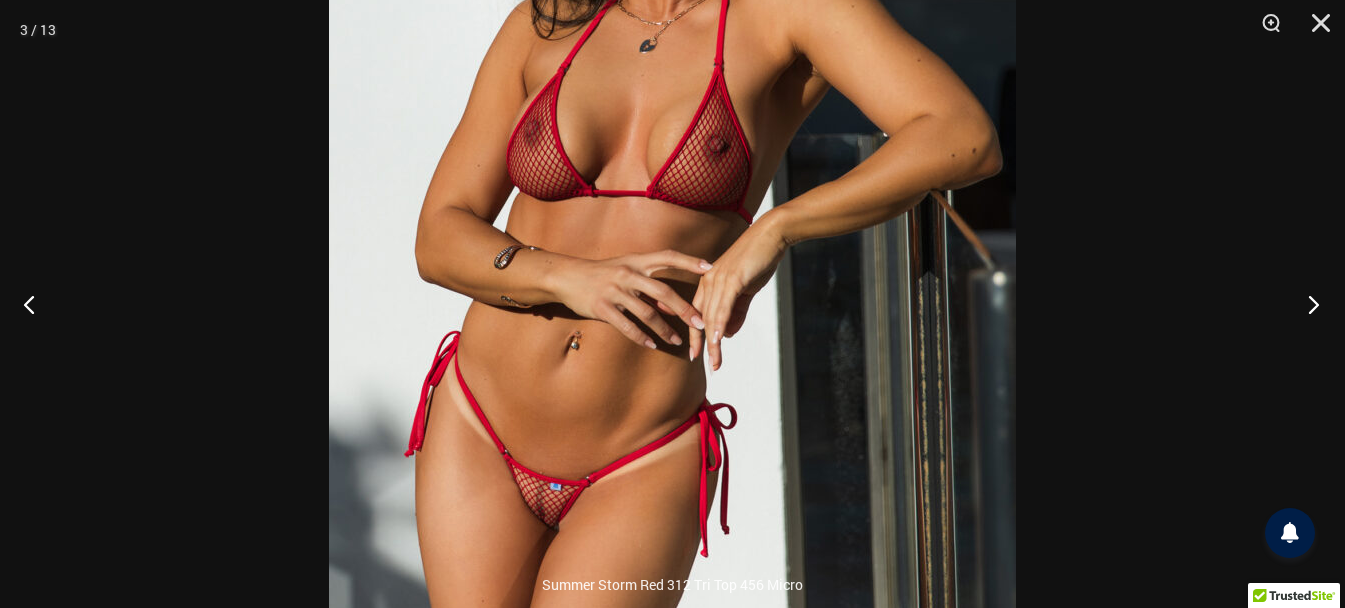 click at bounding box center (1307, 304) 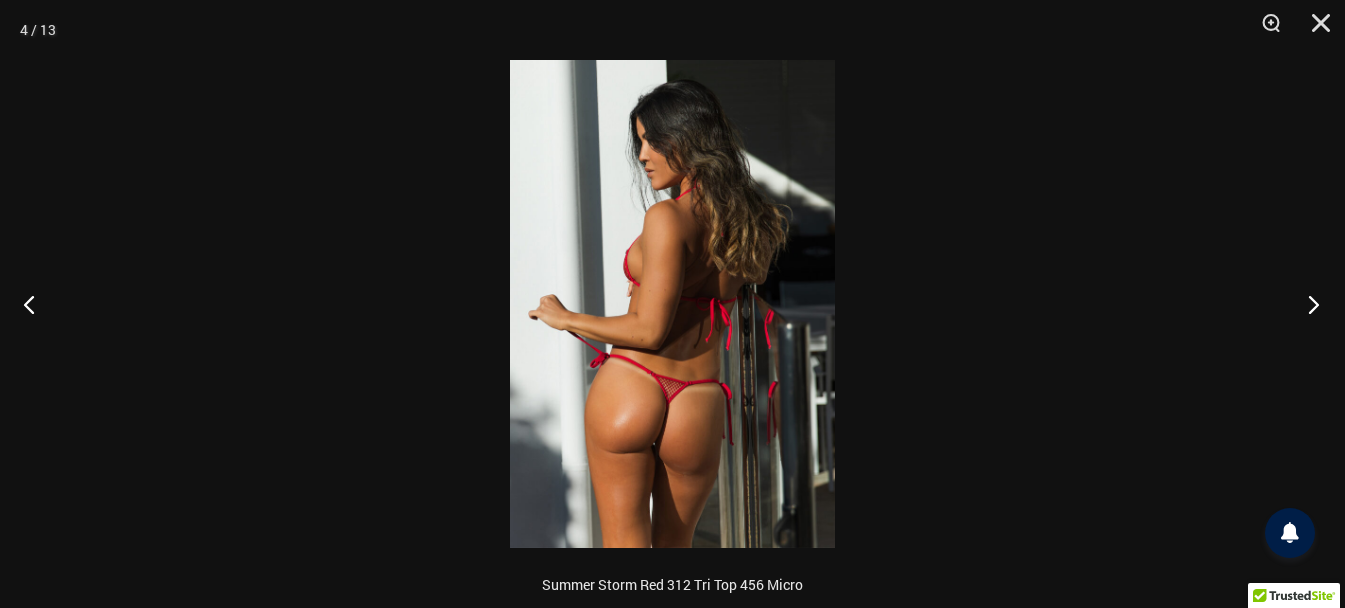 click at bounding box center (1307, 304) 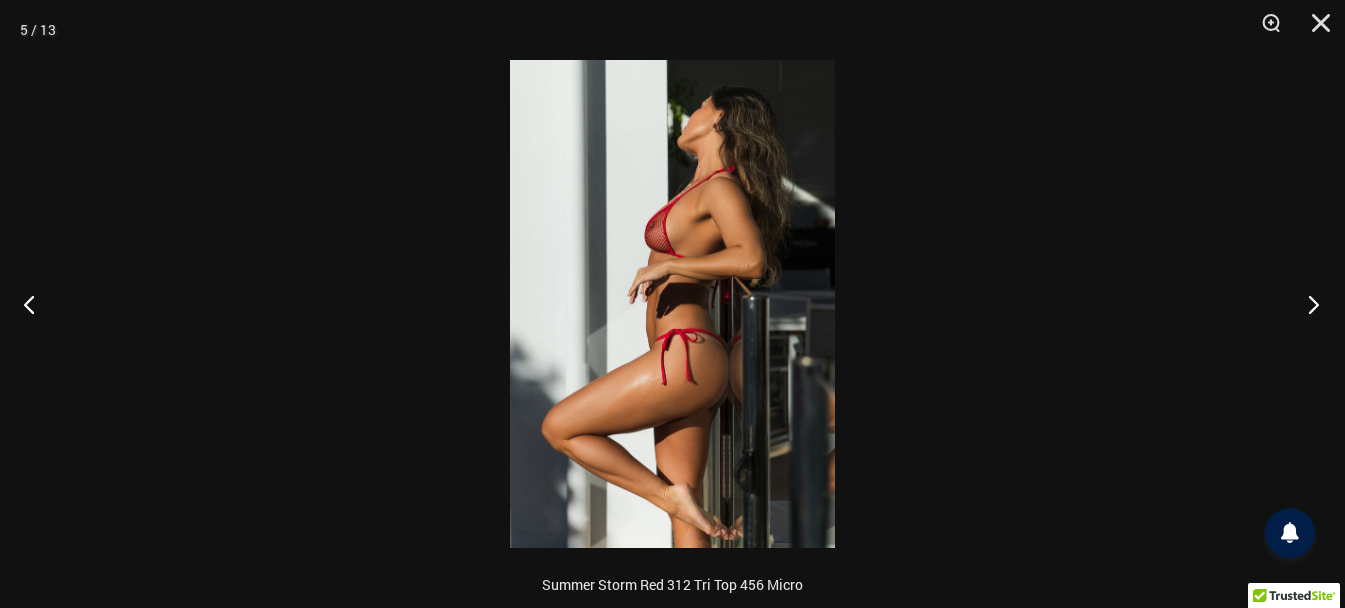 click at bounding box center [1307, 304] 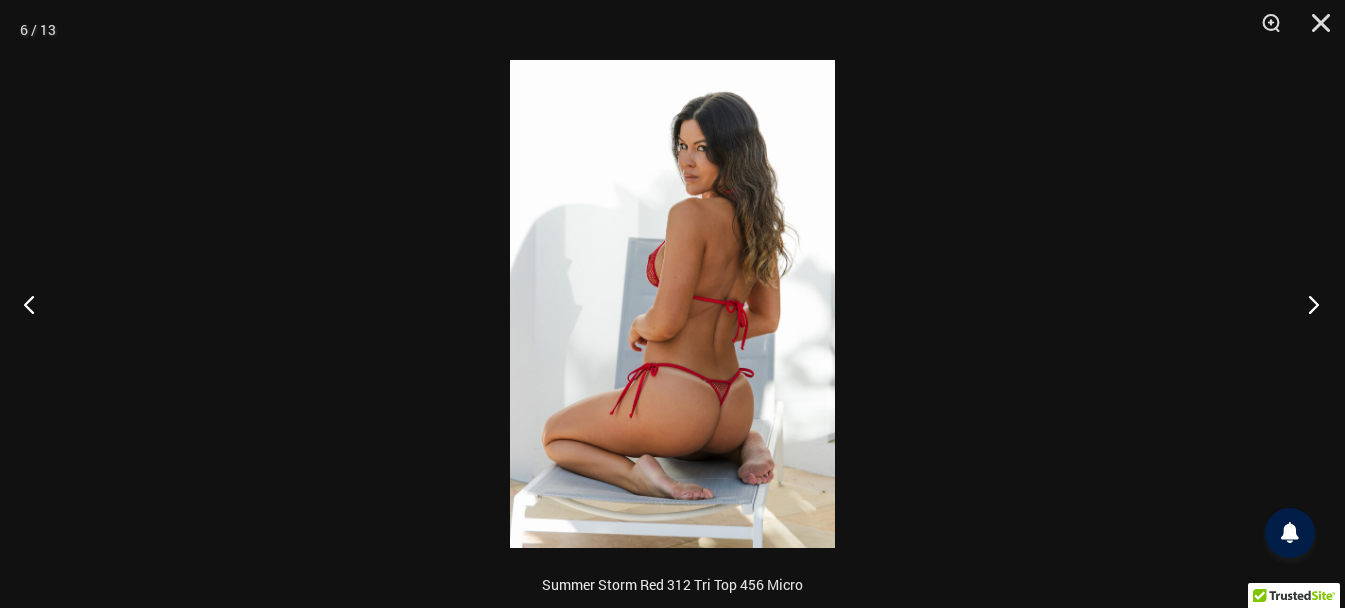 click at bounding box center [1307, 304] 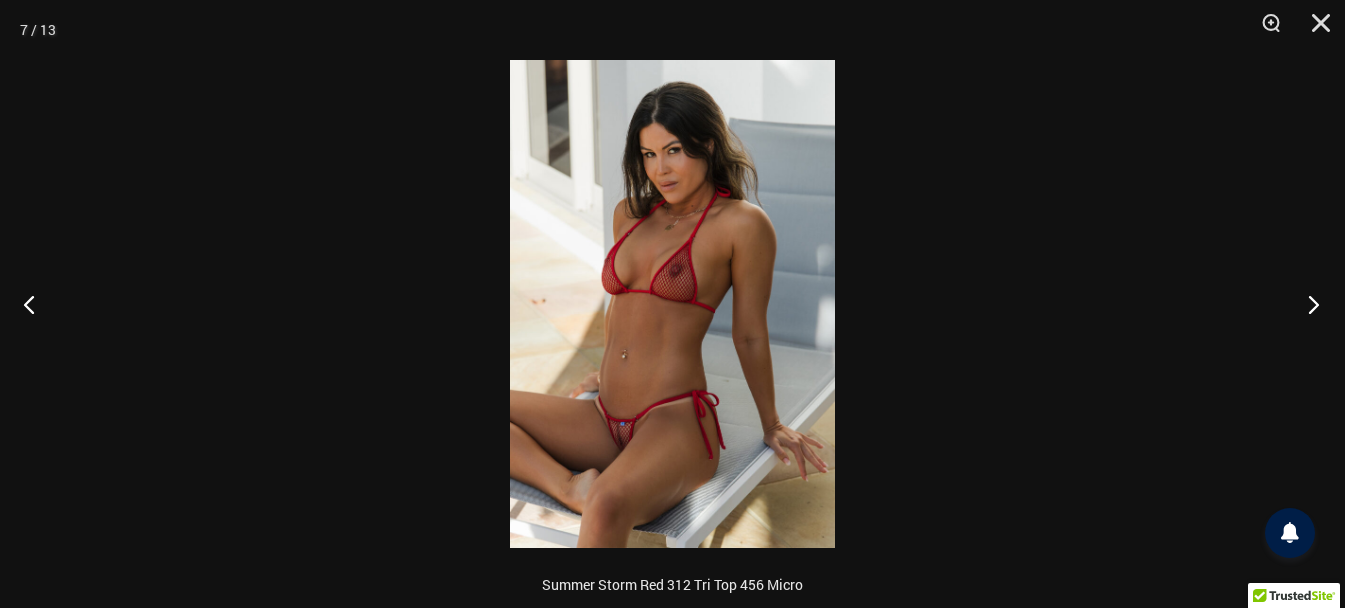click at bounding box center [1307, 304] 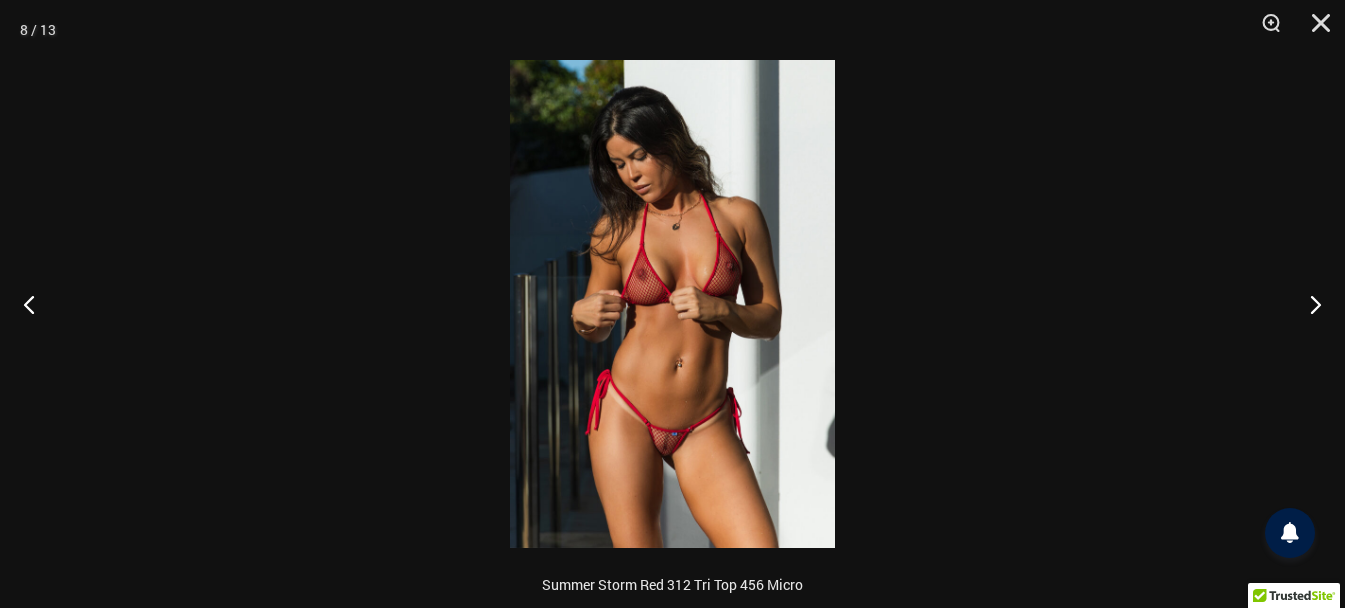 click at bounding box center [672, 304] 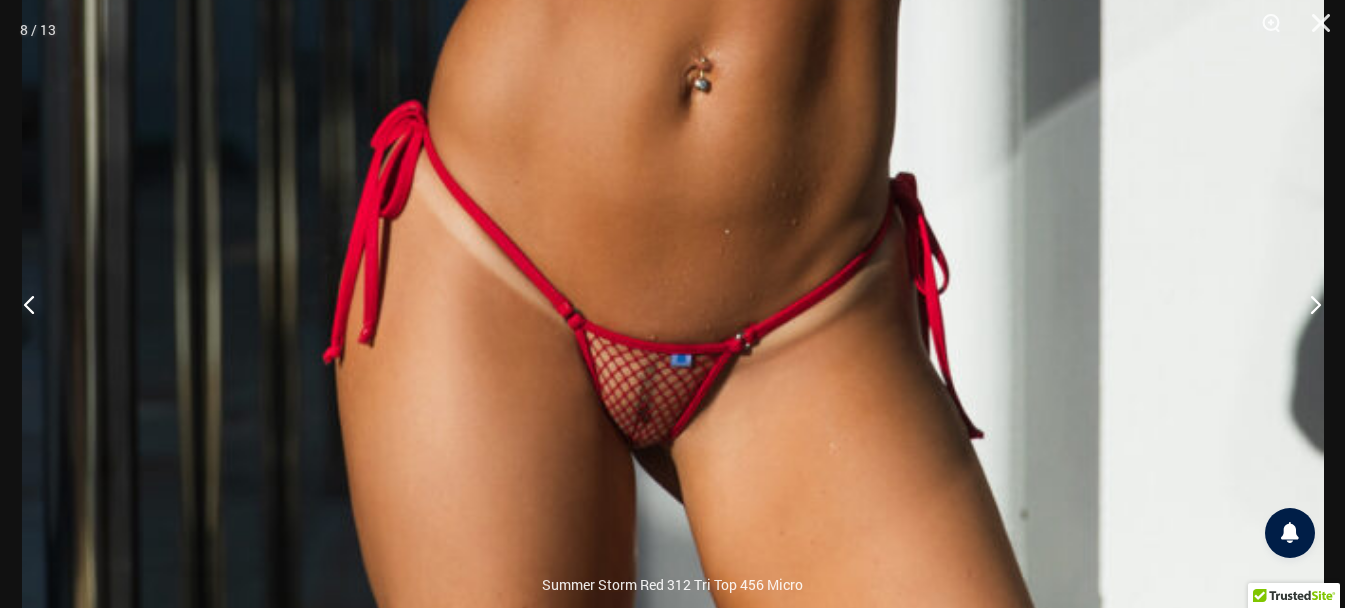click at bounding box center (673, -160) 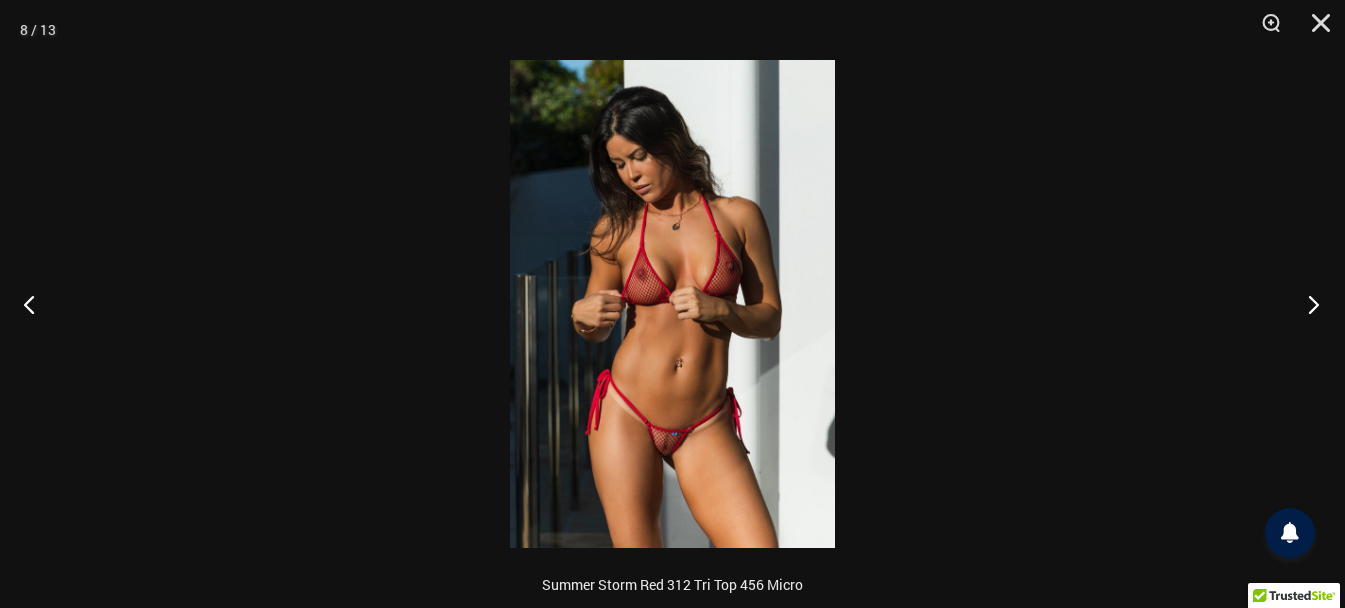 click at bounding box center [1307, 304] 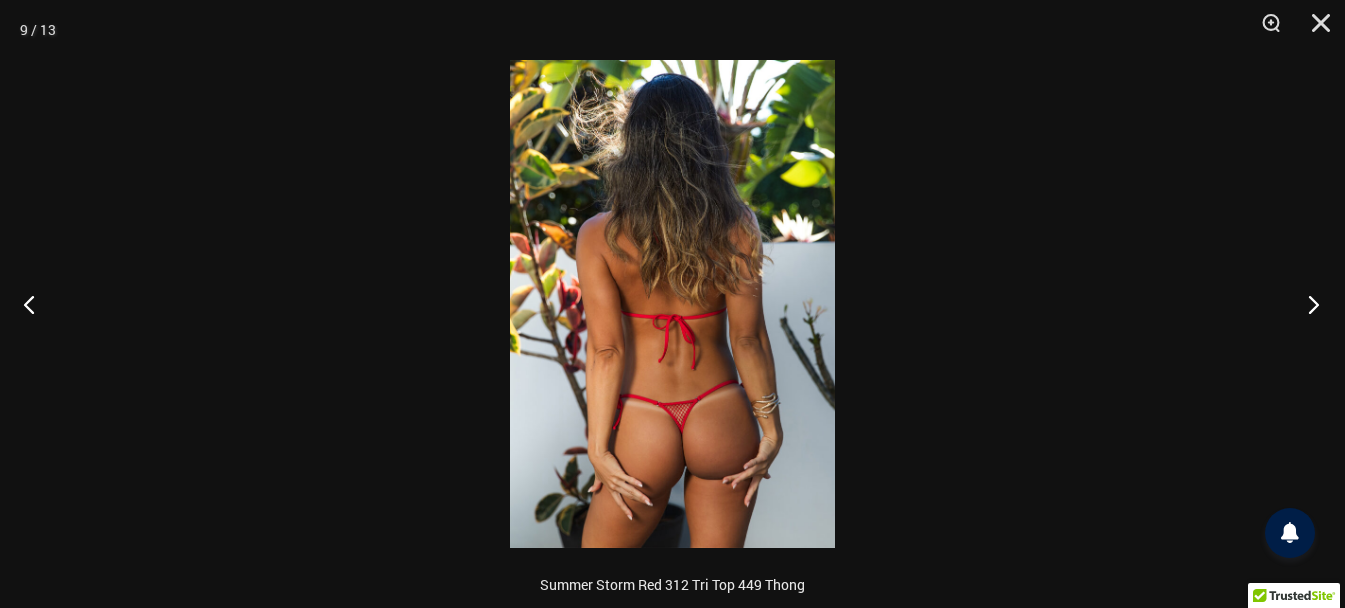 click at bounding box center (1307, 304) 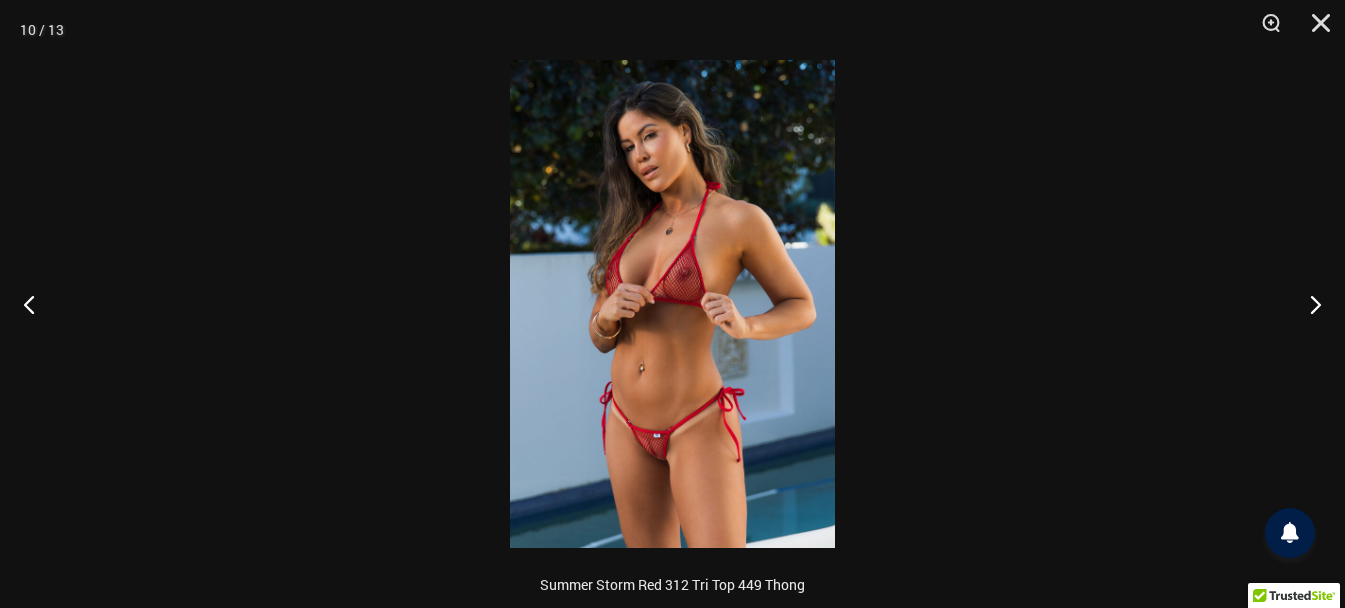 click at bounding box center [672, 304] 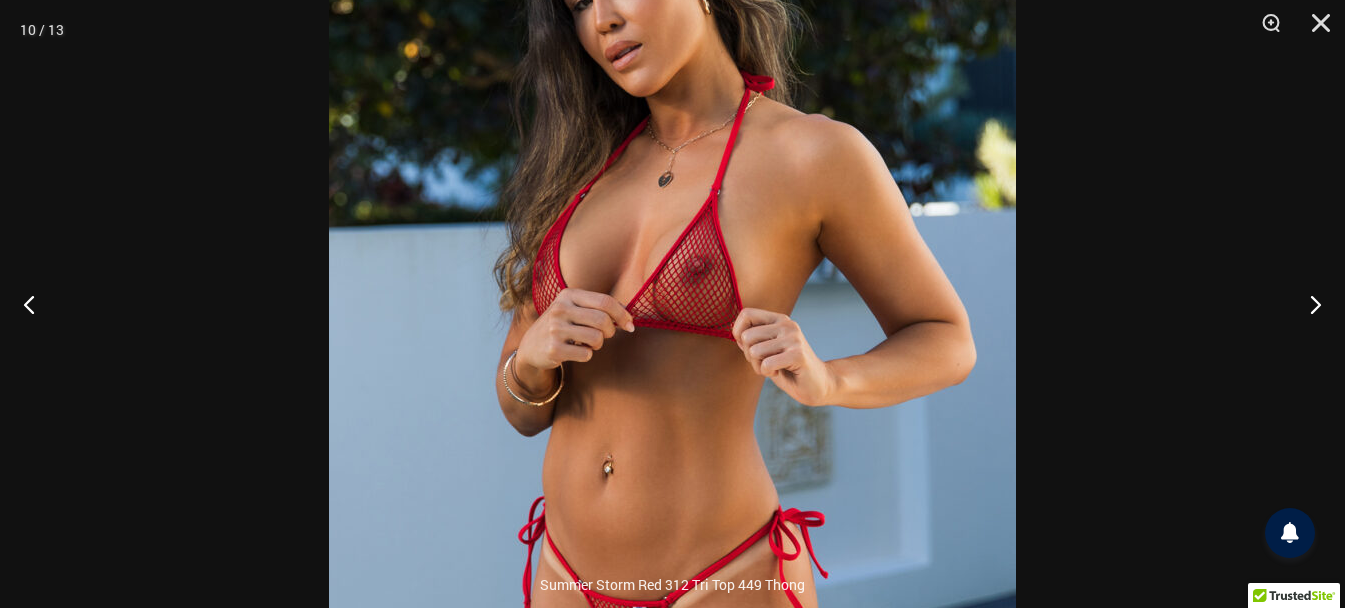 click at bounding box center [672, 333] 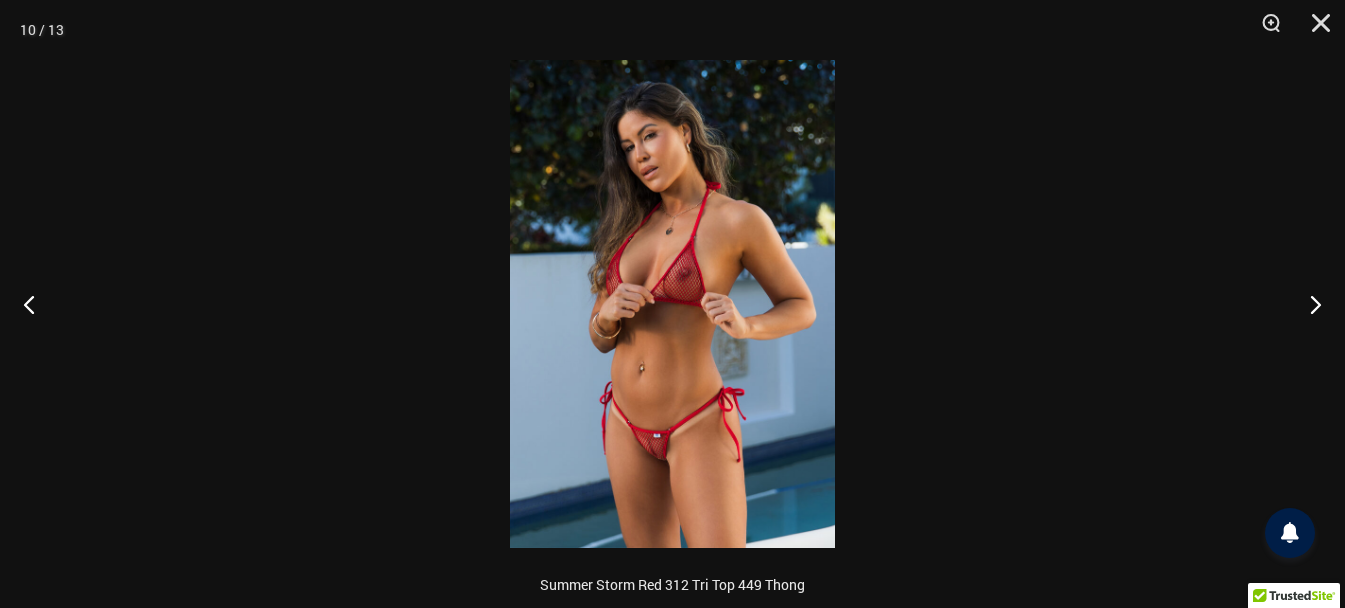 click at bounding box center [672, 304] 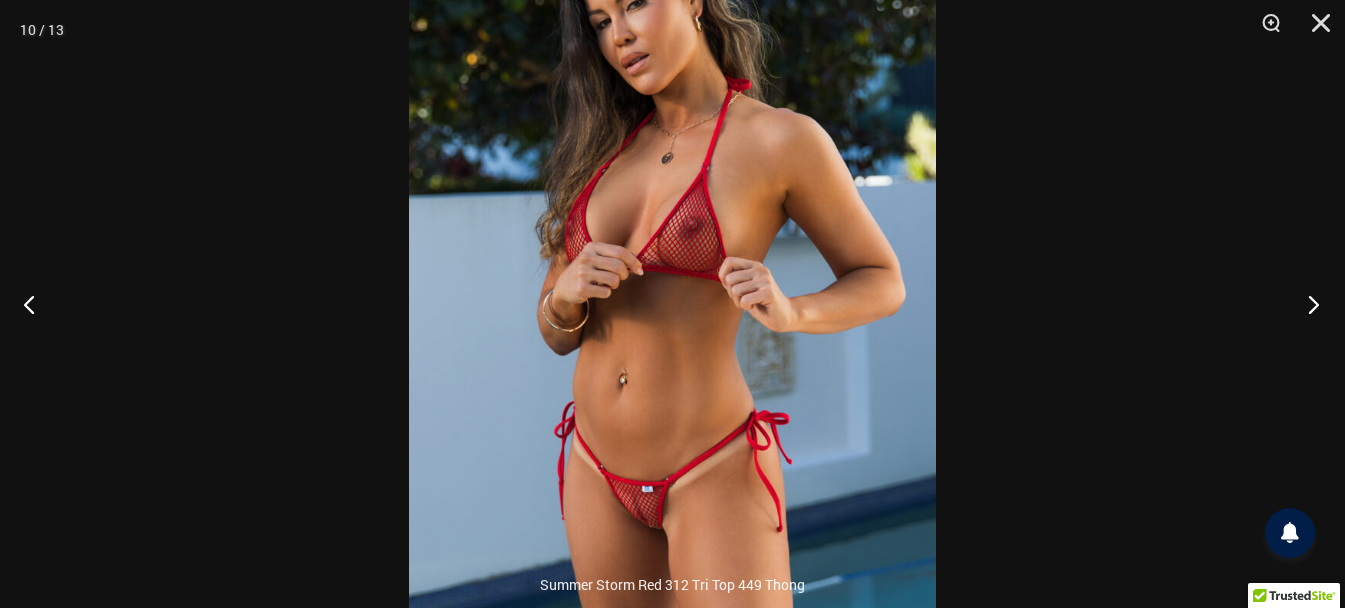 click at bounding box center [1307, 304] 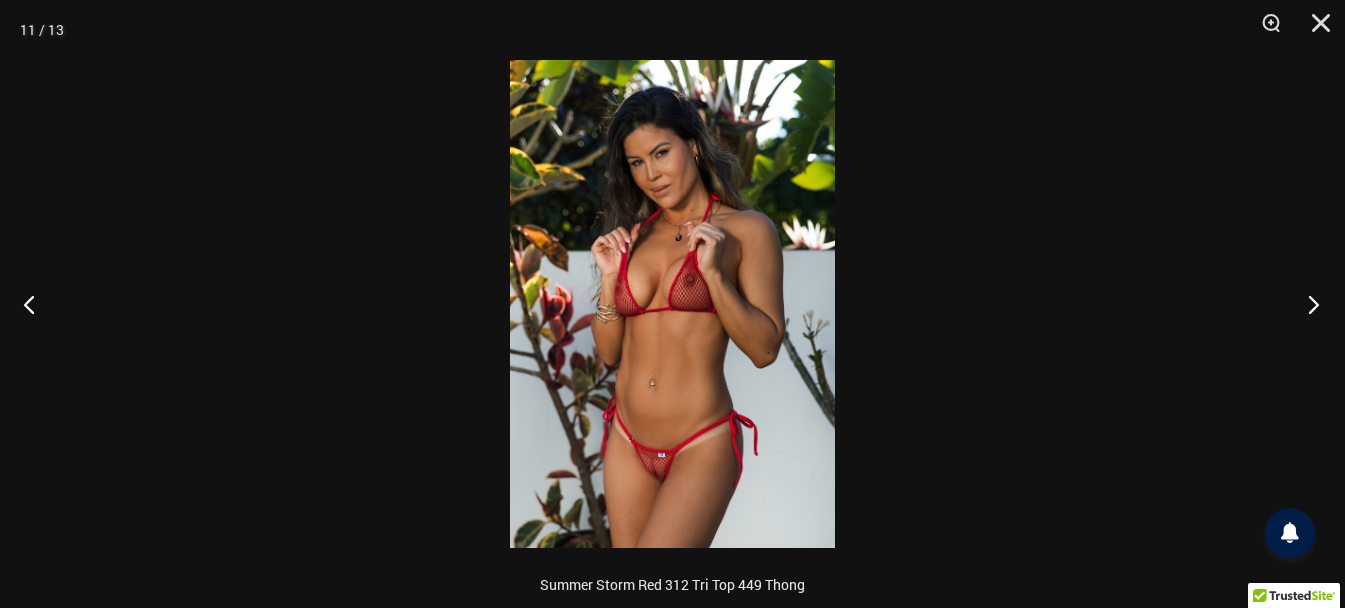 click at bounding box center (1307, 304) 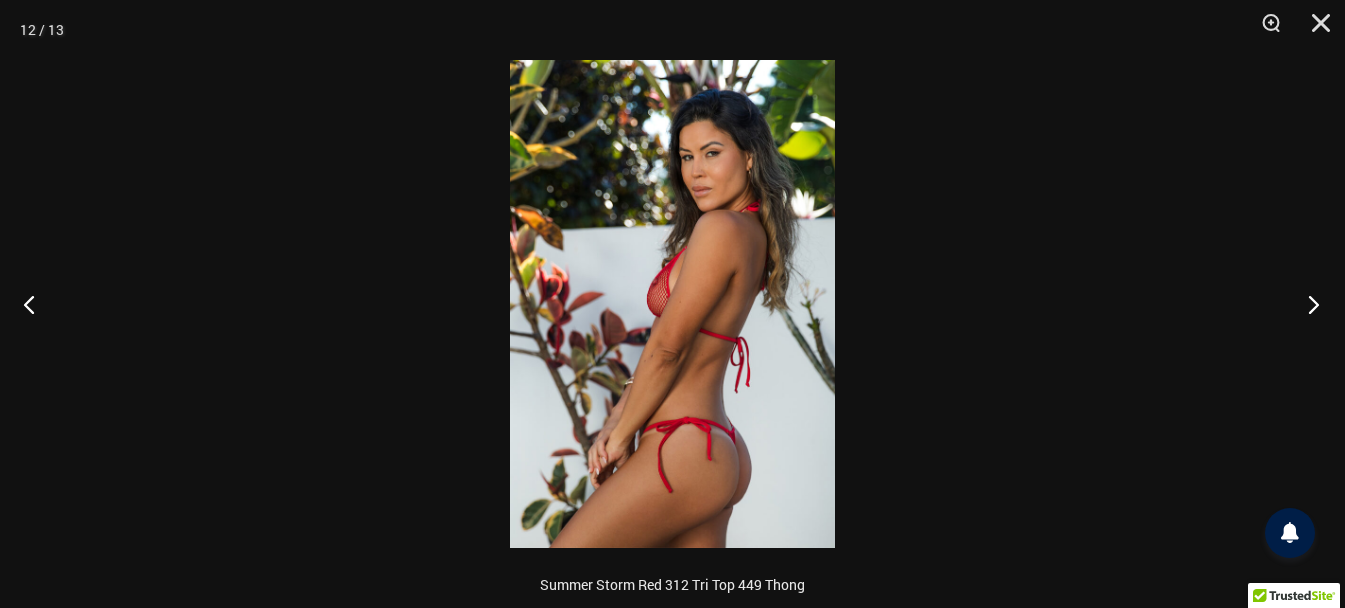click at bounding box center [1307, 304] 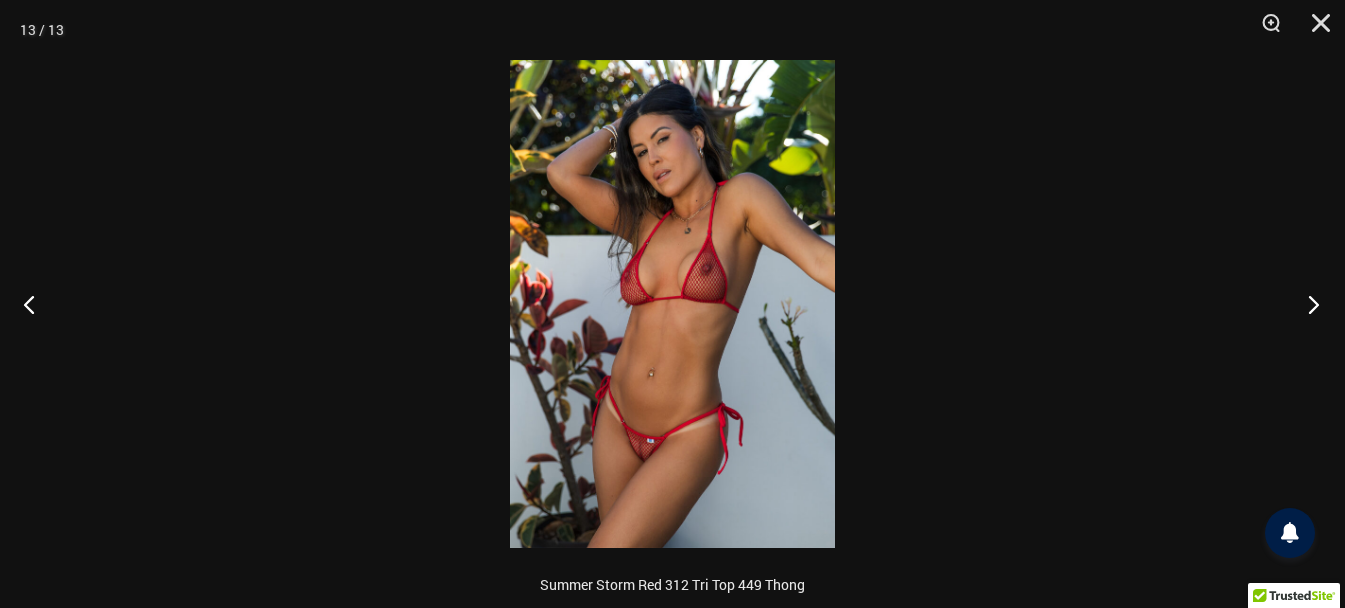 click at bounding box center (1307, 304) 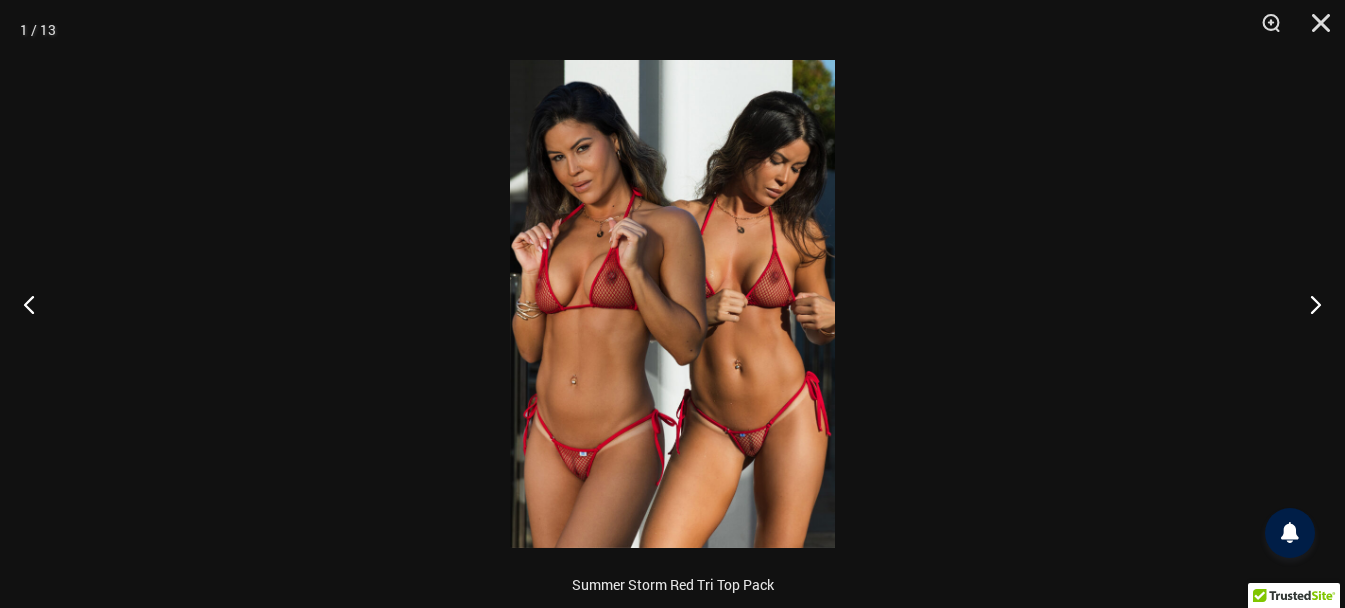 click at bounding box center [672, 304] 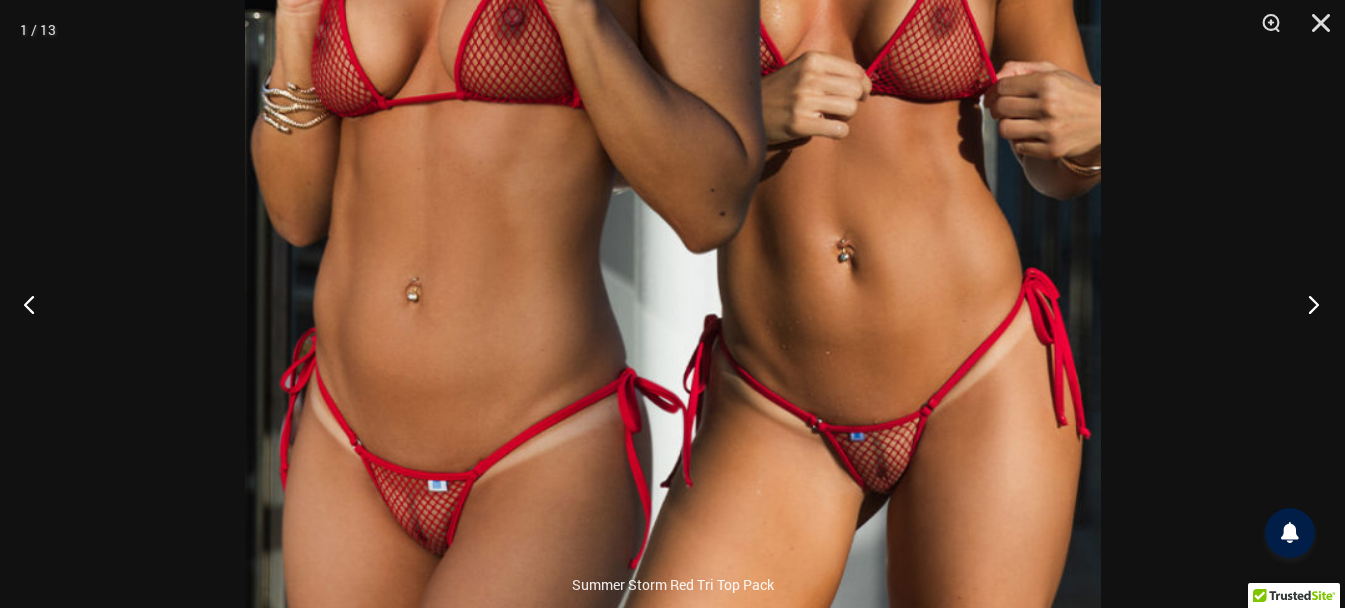 click at bounding box center (1307, 304) 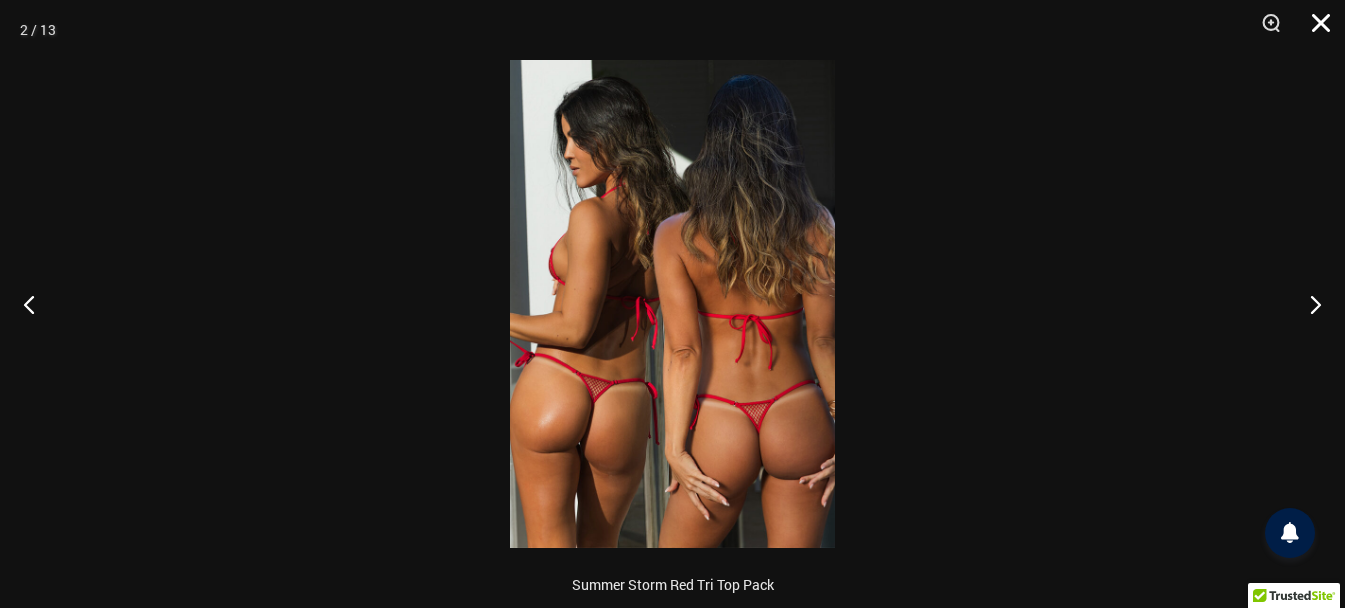 click at bounding box center (1314, 30) 